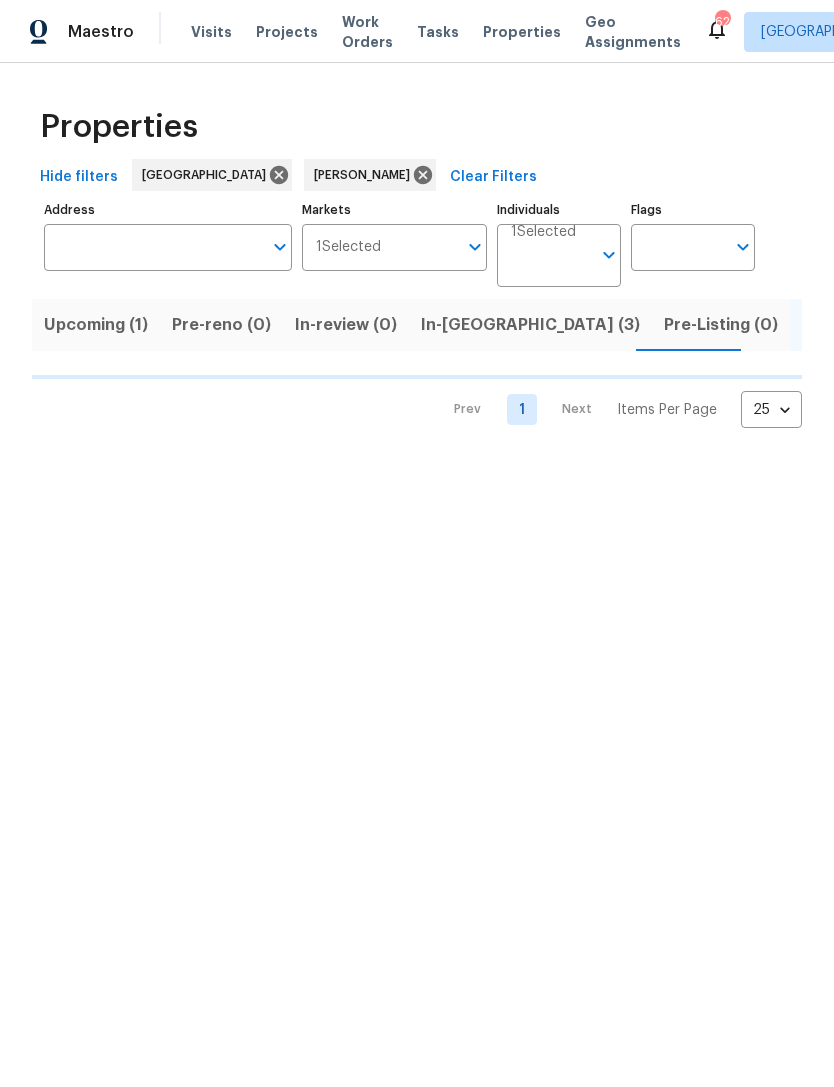 scroll, scrollTop: 0, scrollLeft: 0, axis: both 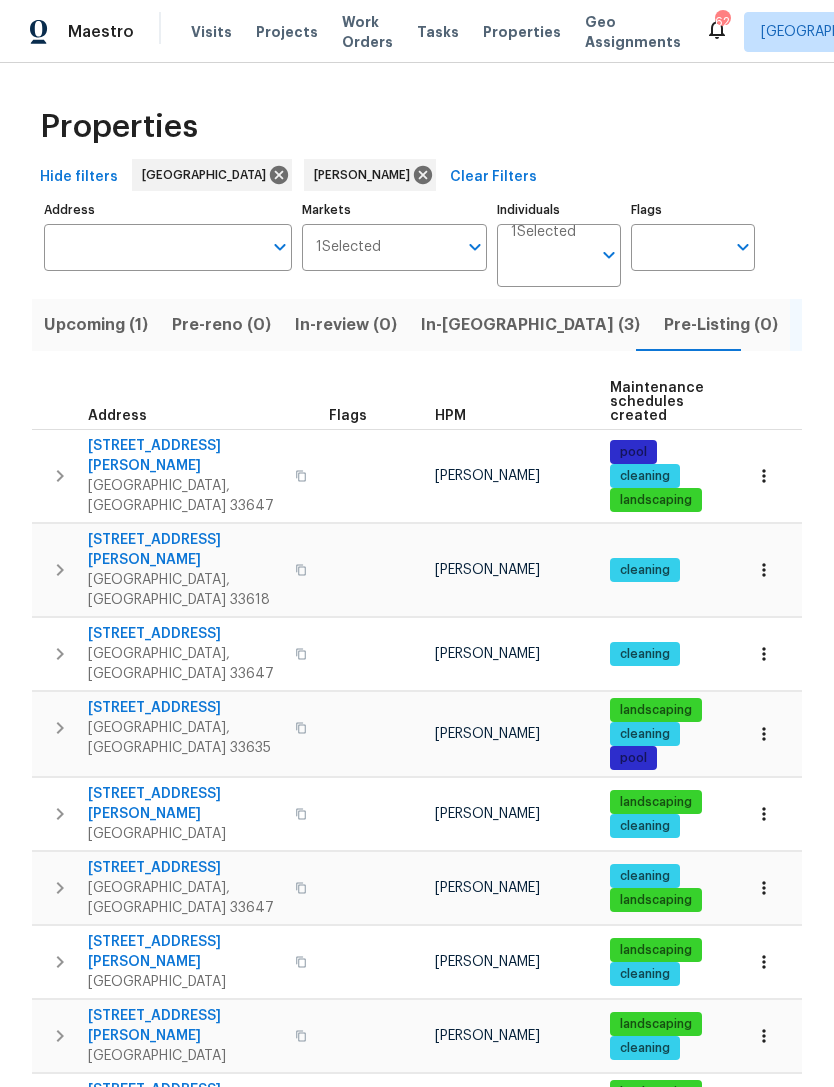 click on "Resale (12)" at bounding box center (953, 325) 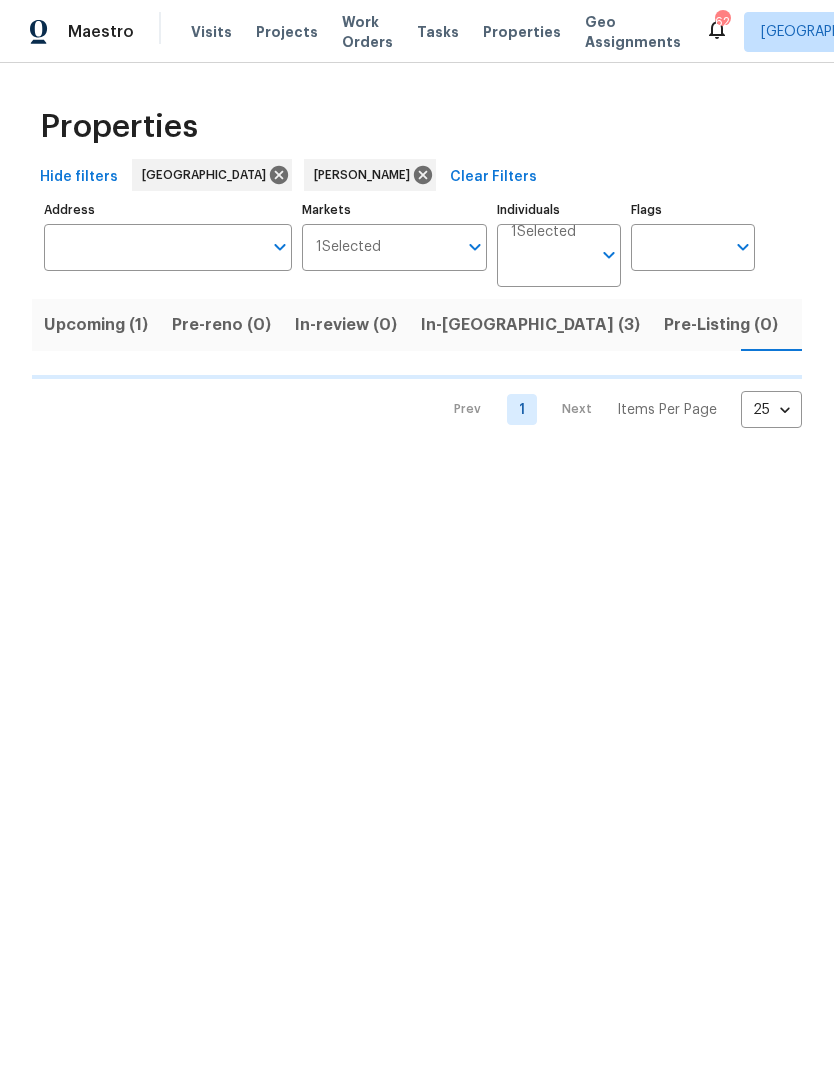 scroll, scrollTop: 0, scrollLeft: 0, axis: both 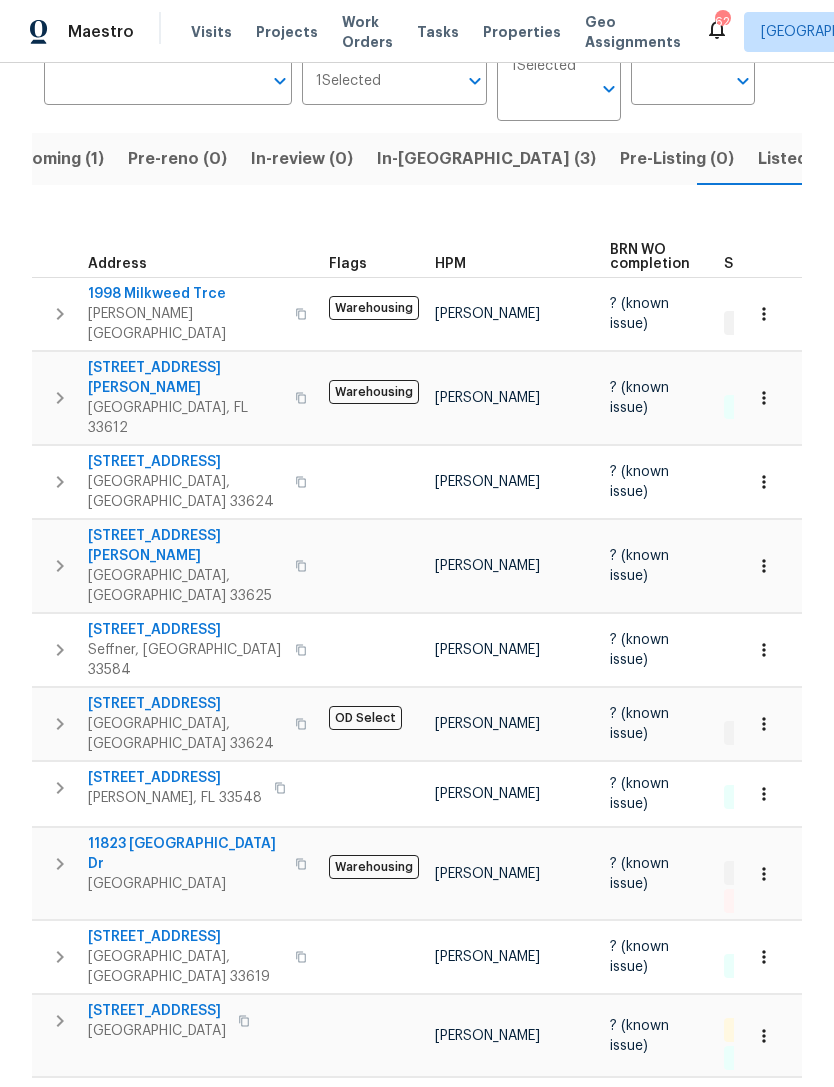 click on "4506 Shadberry Dr" at bounding box center [185, 704] 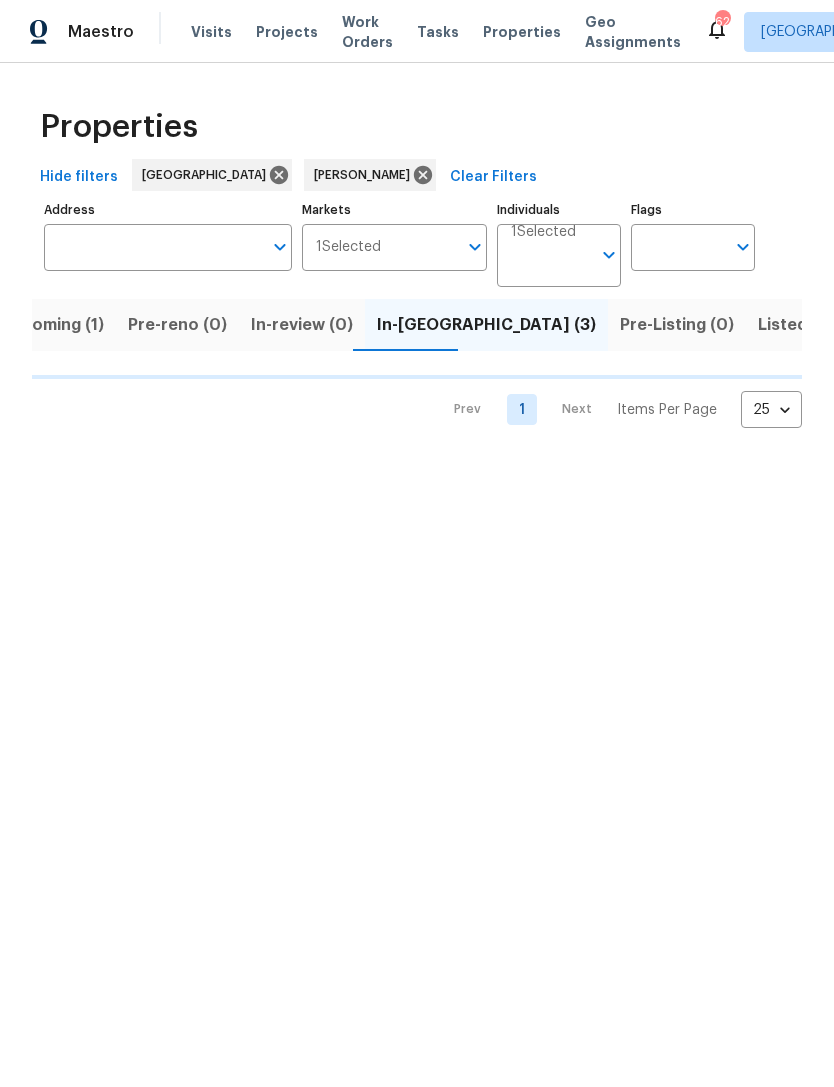scroll, scrollTop: 0, scrollLeft: 0, axis: both 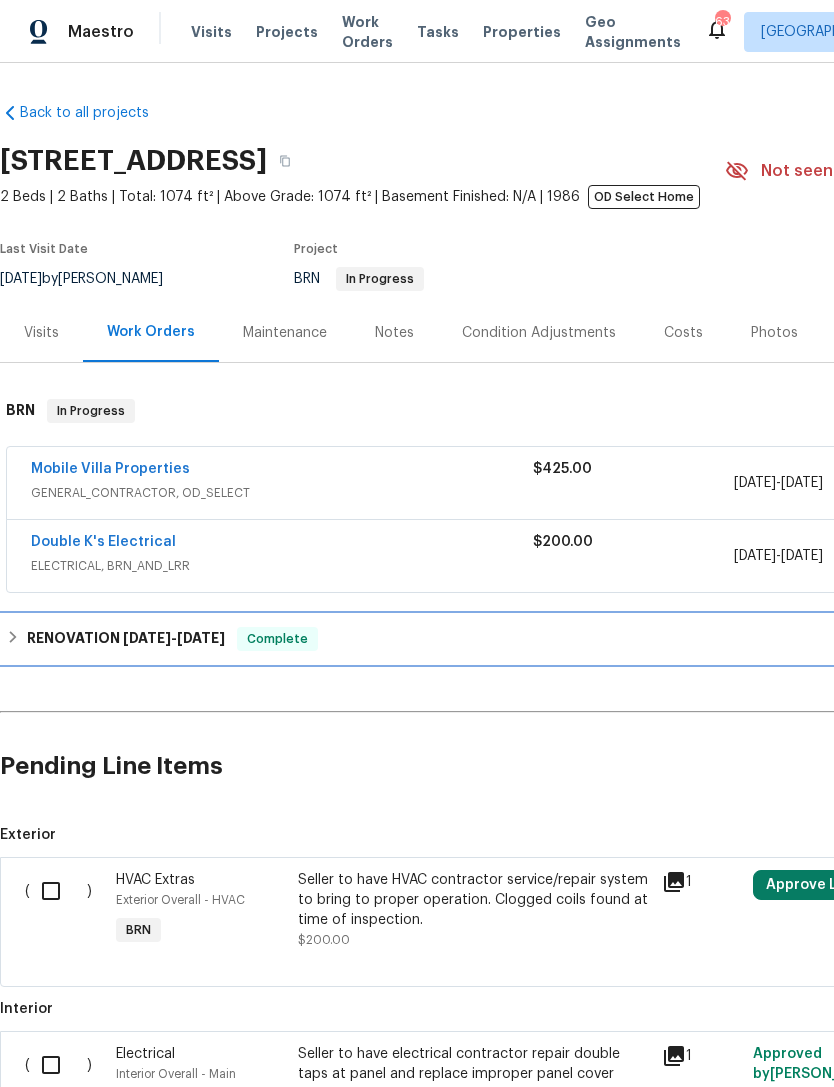 click on "RENOVATION   [DATE]  -  [DATE]" at bounding box center [126, 639] 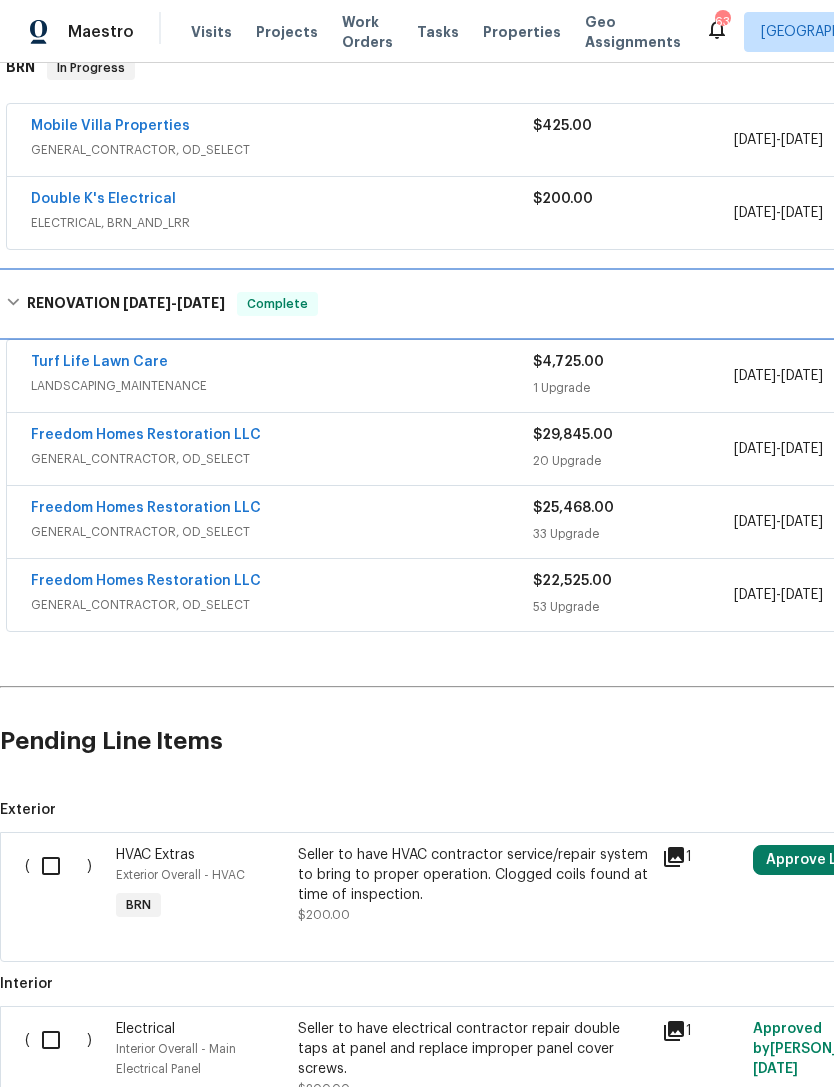 scroll, scrollTop: 343, scrollLeft: 0, axis: vertical 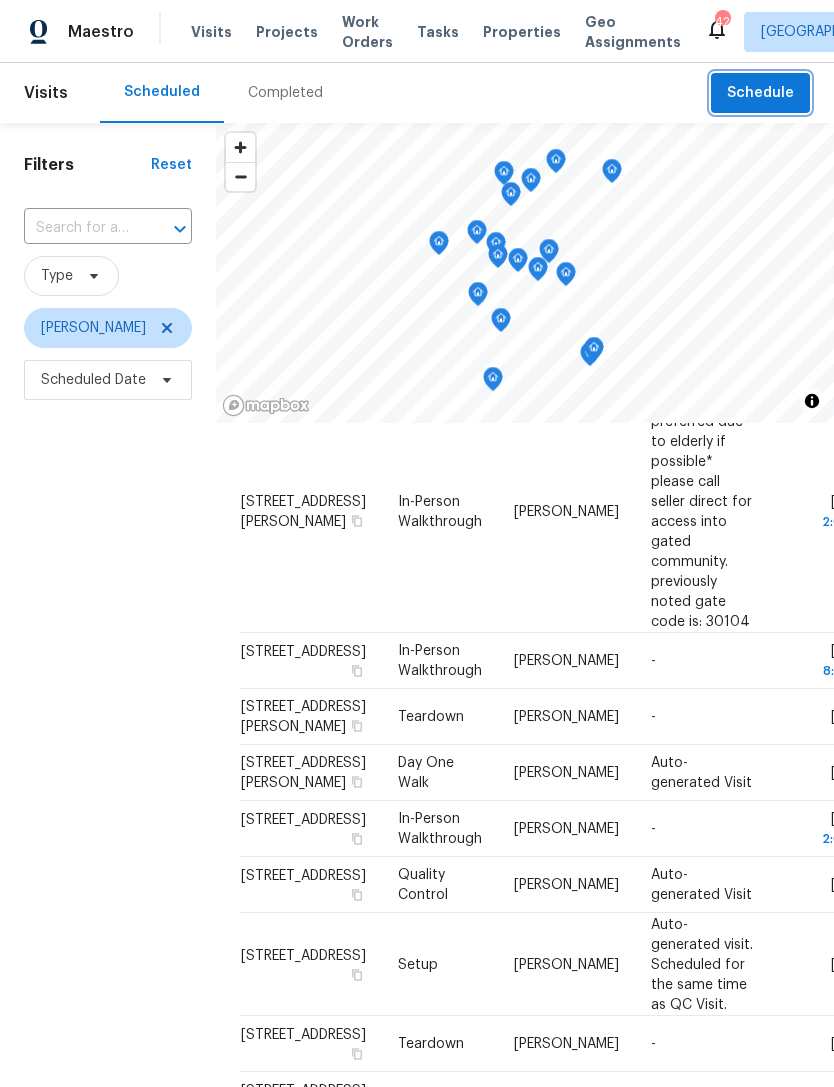 click on "Schedule" at bounding box center (760, 93) 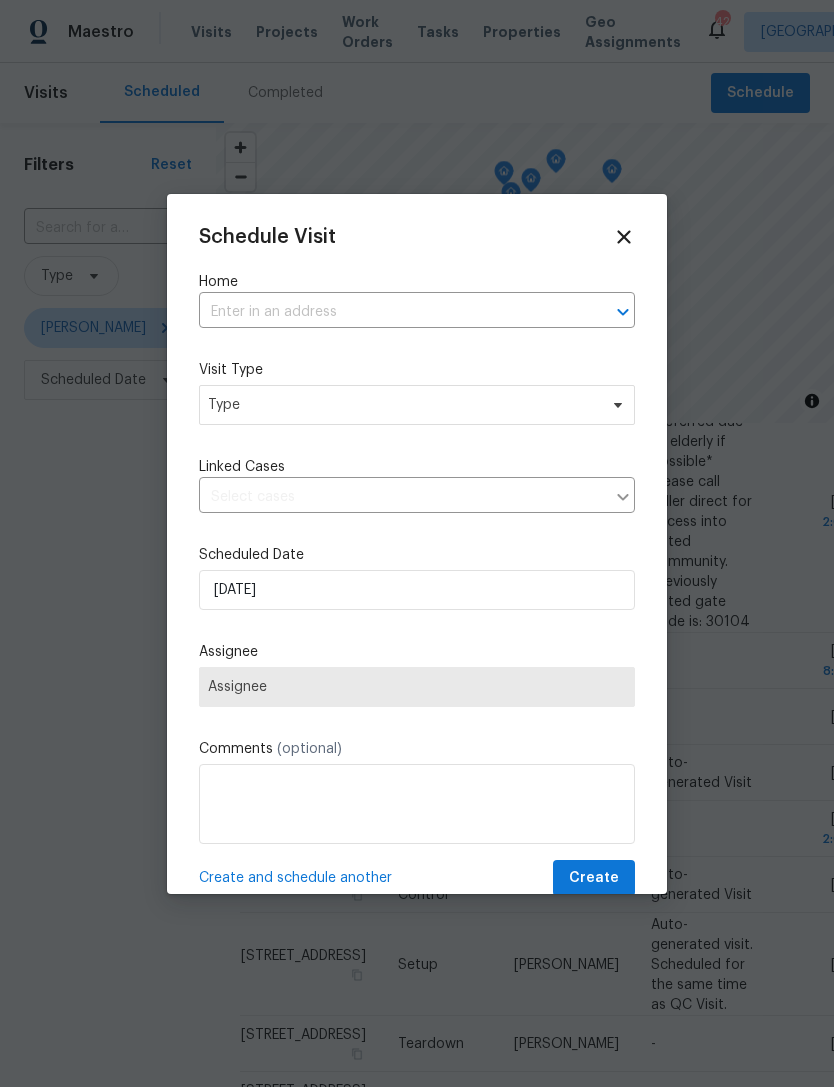 click at bounding box center (389, 312) 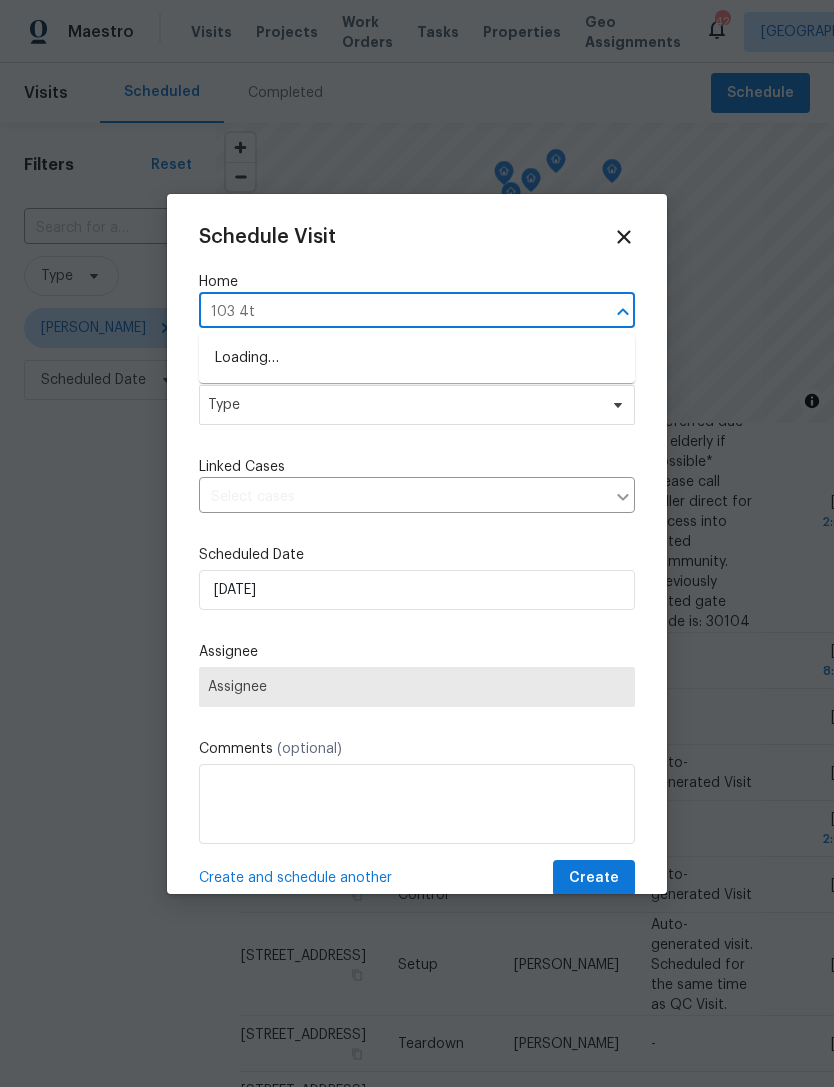 type on "103 4th" 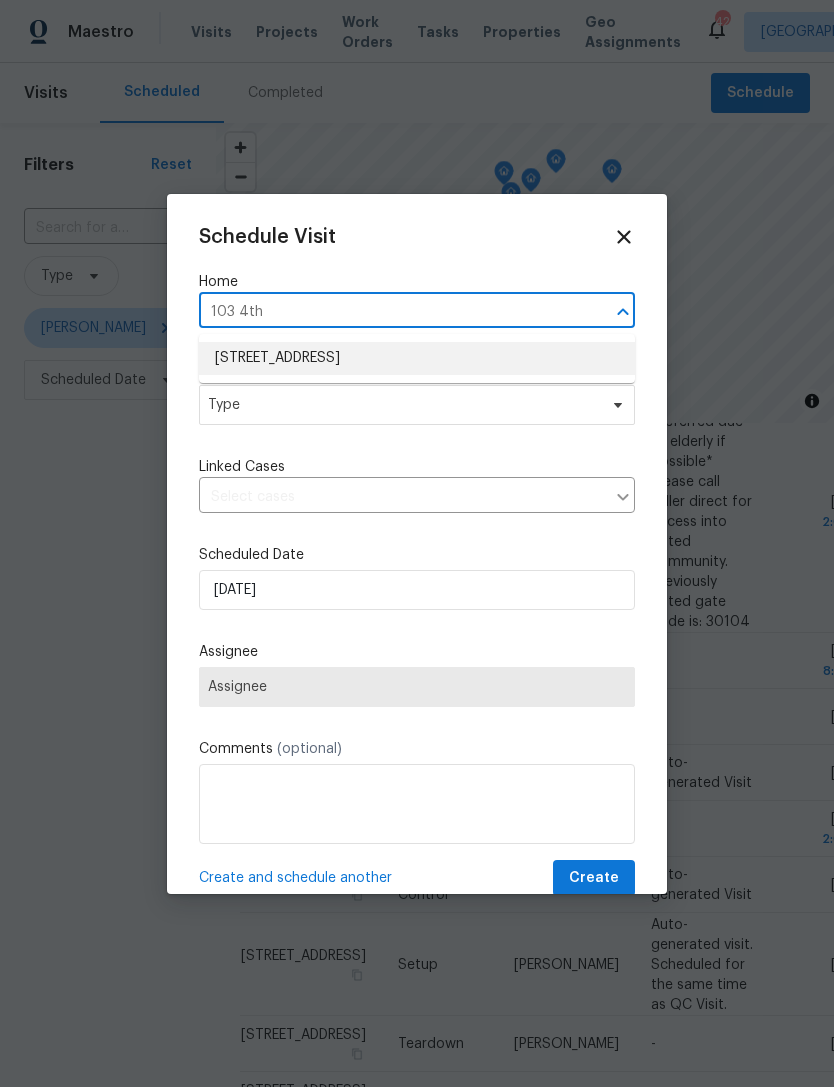 click on "[STREET_ADDRESS]" at bounding box center [417, 358] 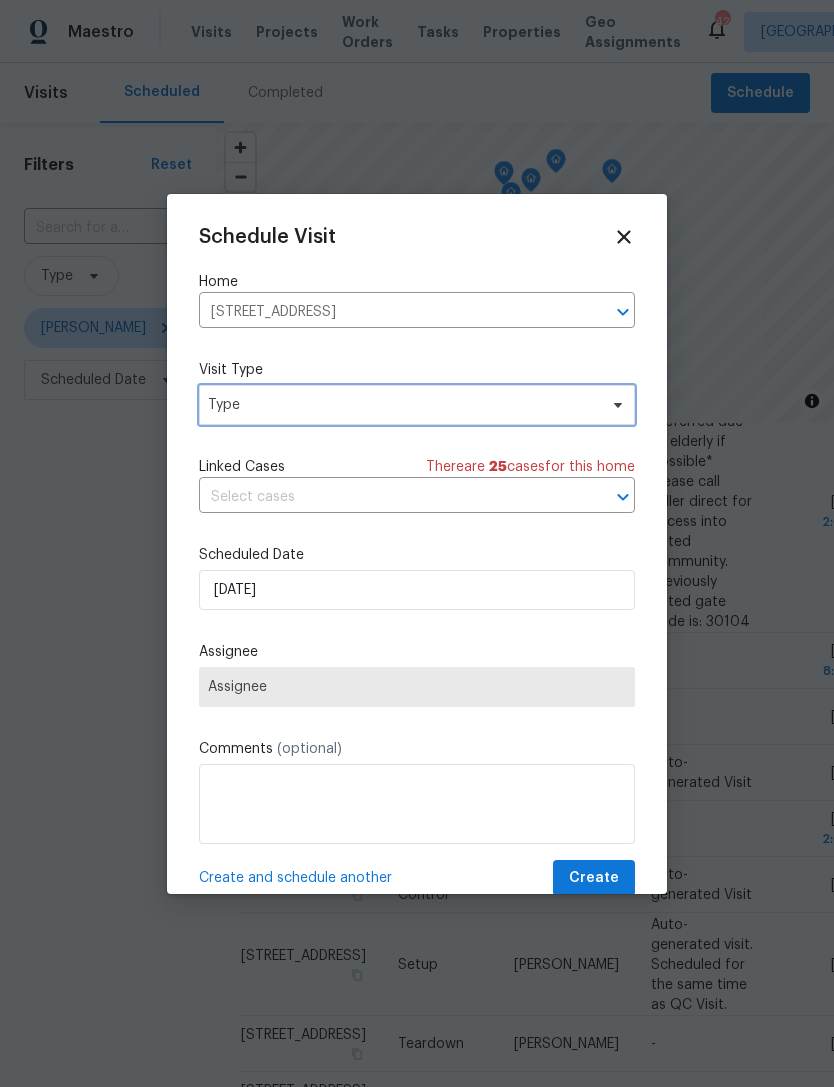 click on "Type" at bounding box center (402, 405) 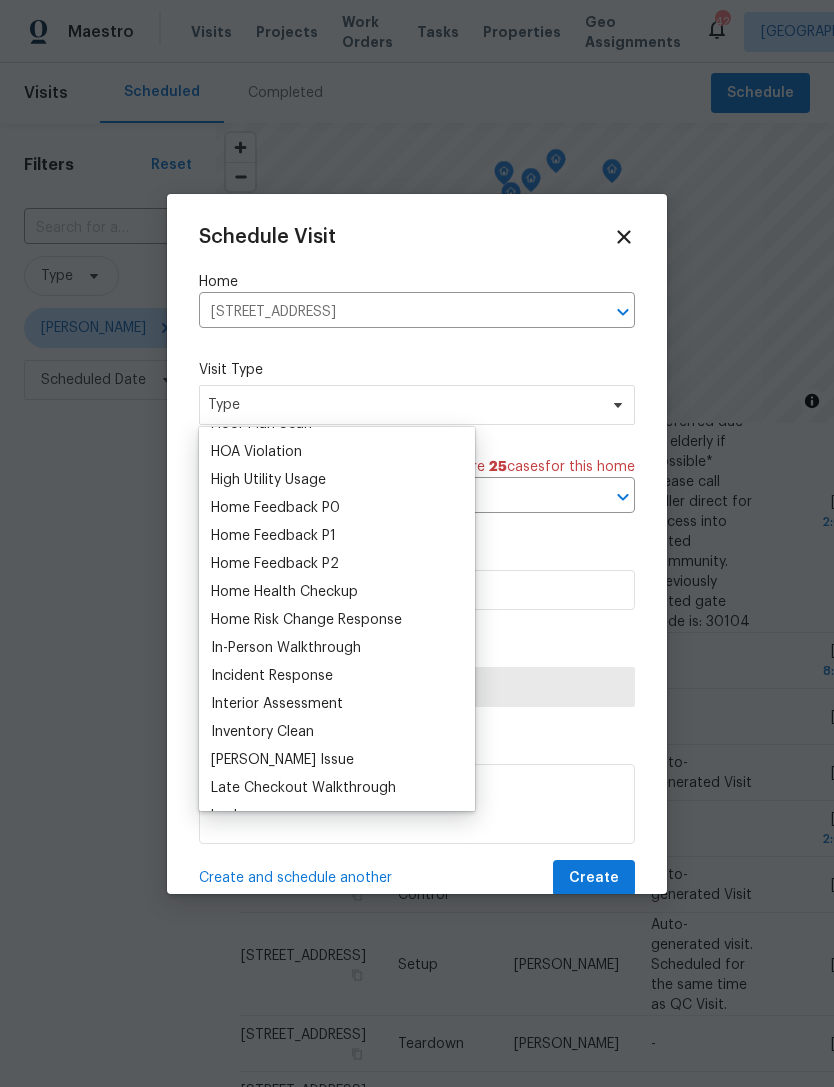 scroll, scrollTop: 556, scrollLeft: 0, axis: vertical 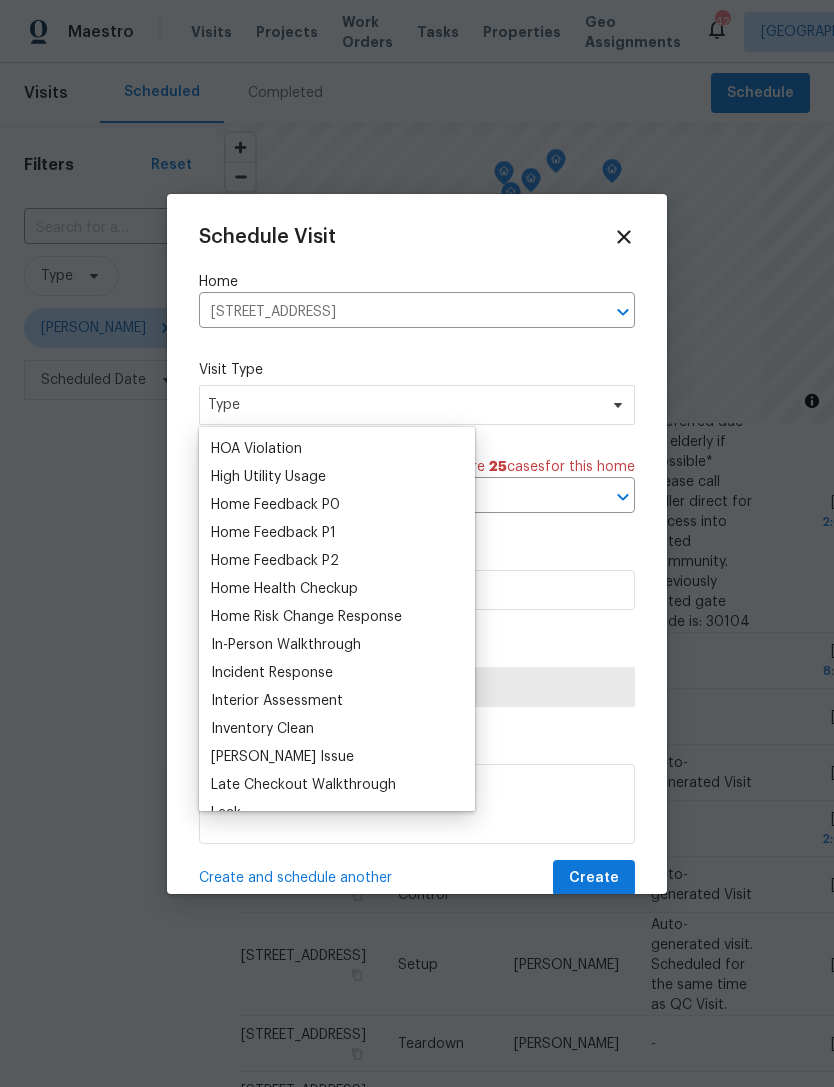 click on "Home Health Checkup" at bounding box center (337, 589) 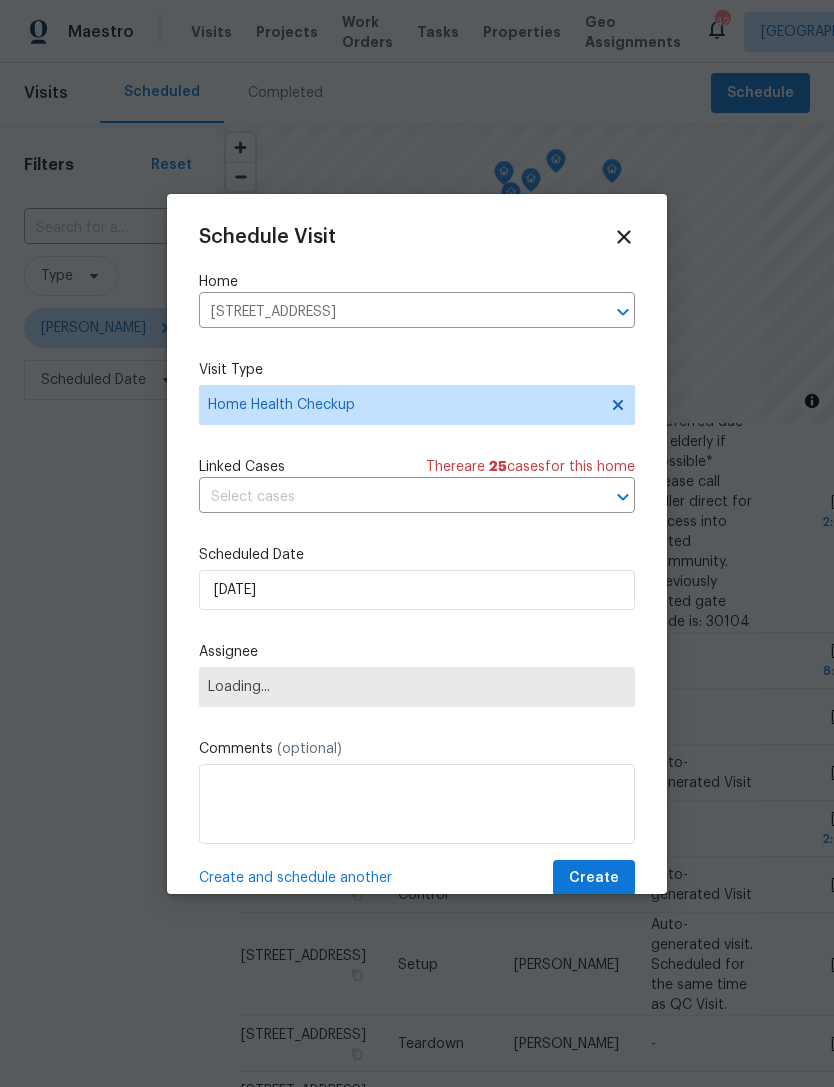 click at bounding box center (389, 497) 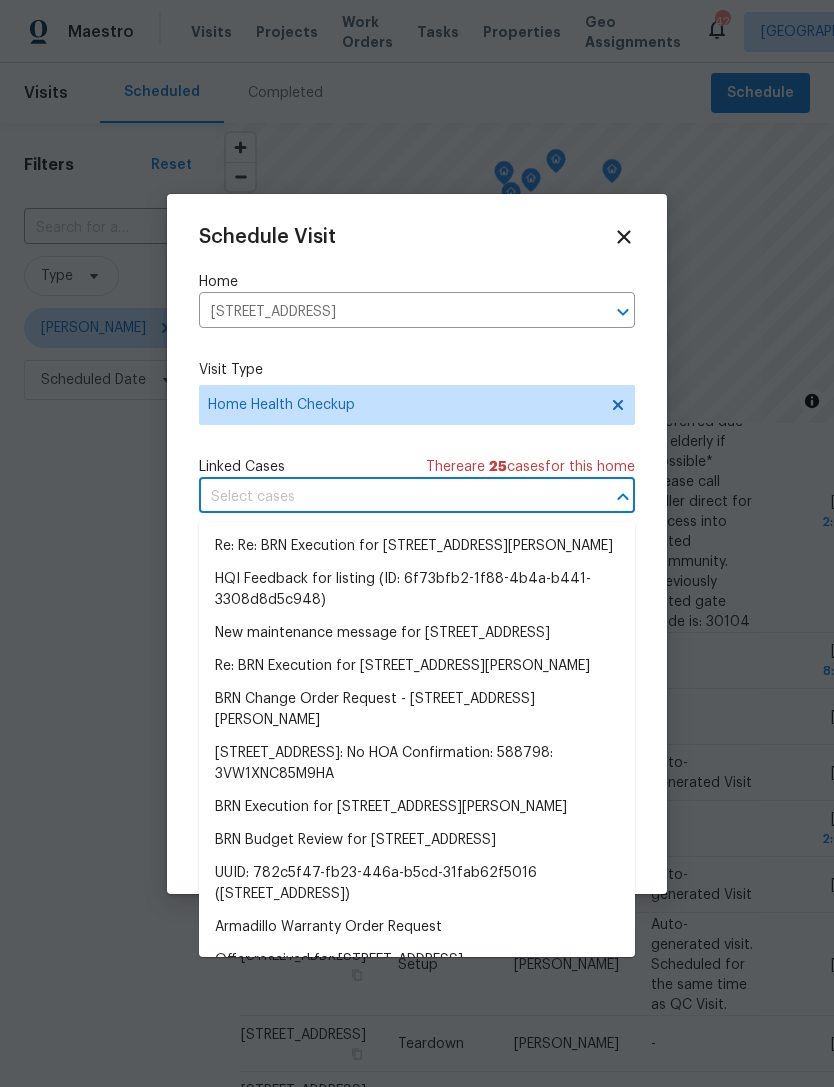click on "There  are   25  case s  for this home" at bounding box center [530, 467] 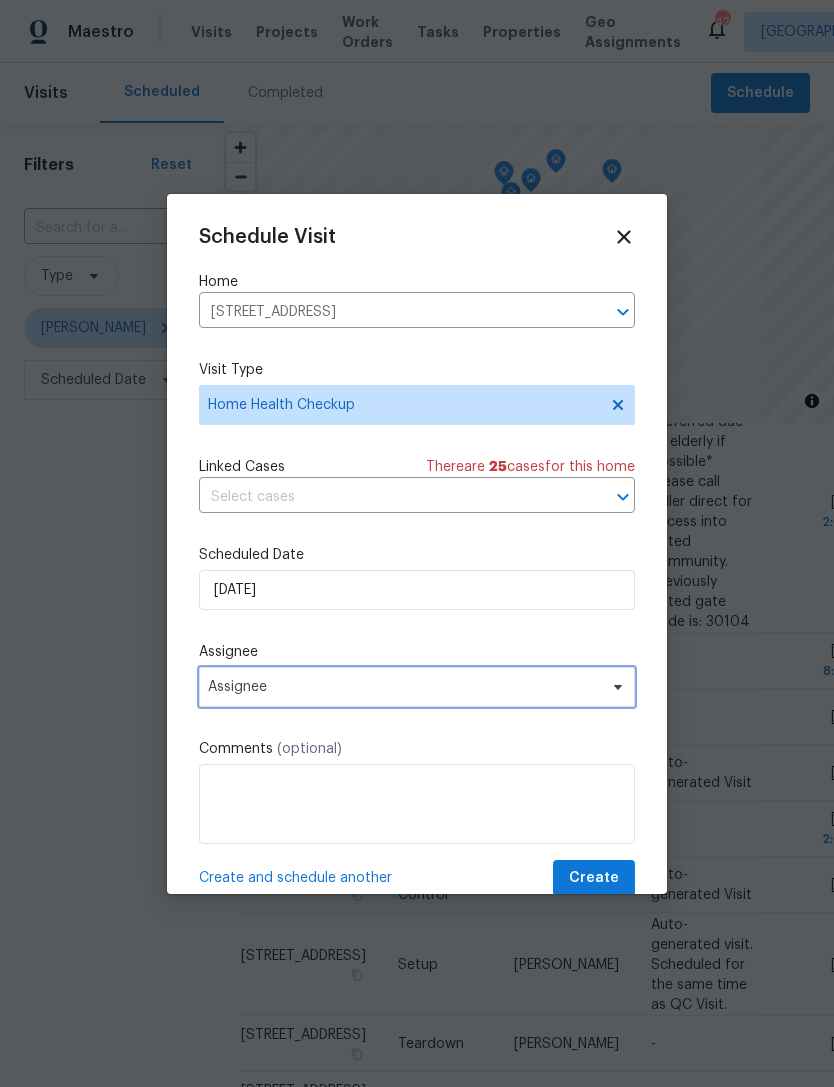 click on "Assignee" at bounding box center [417, 687] 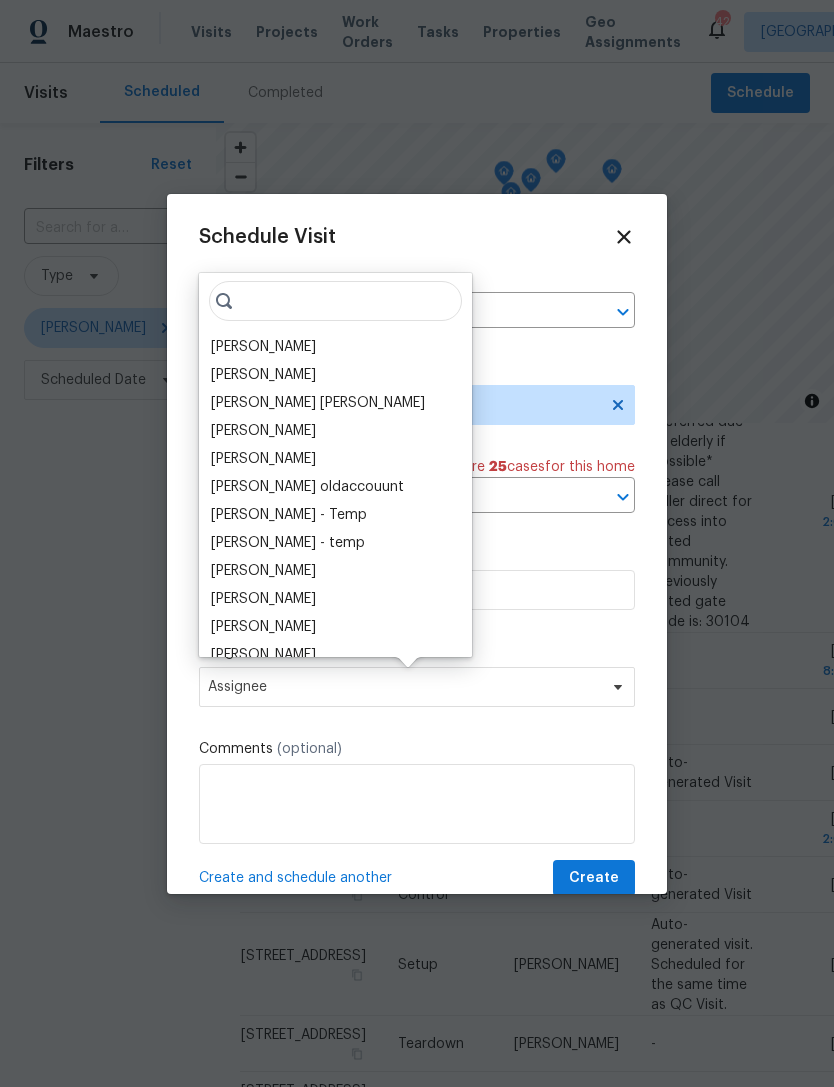 click on "[PERSON_NAME]" at bounding box center [335, 347] 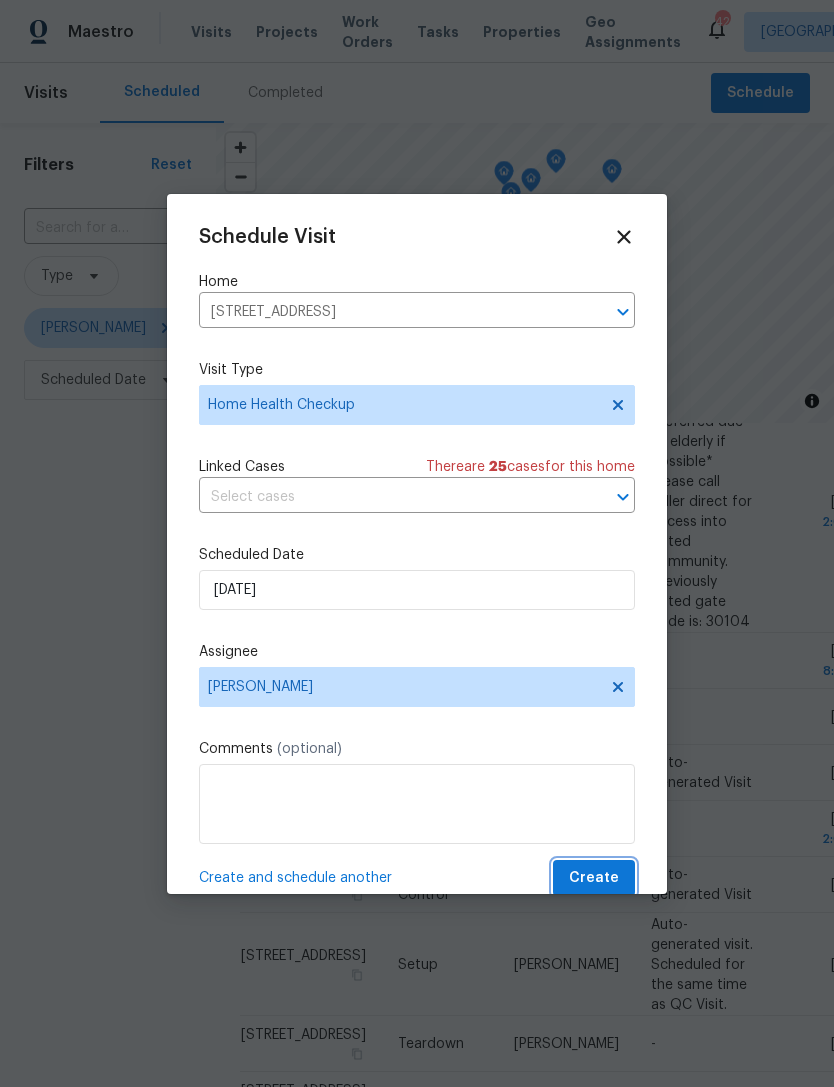 click on "Create" at bounding box center (594, 878) 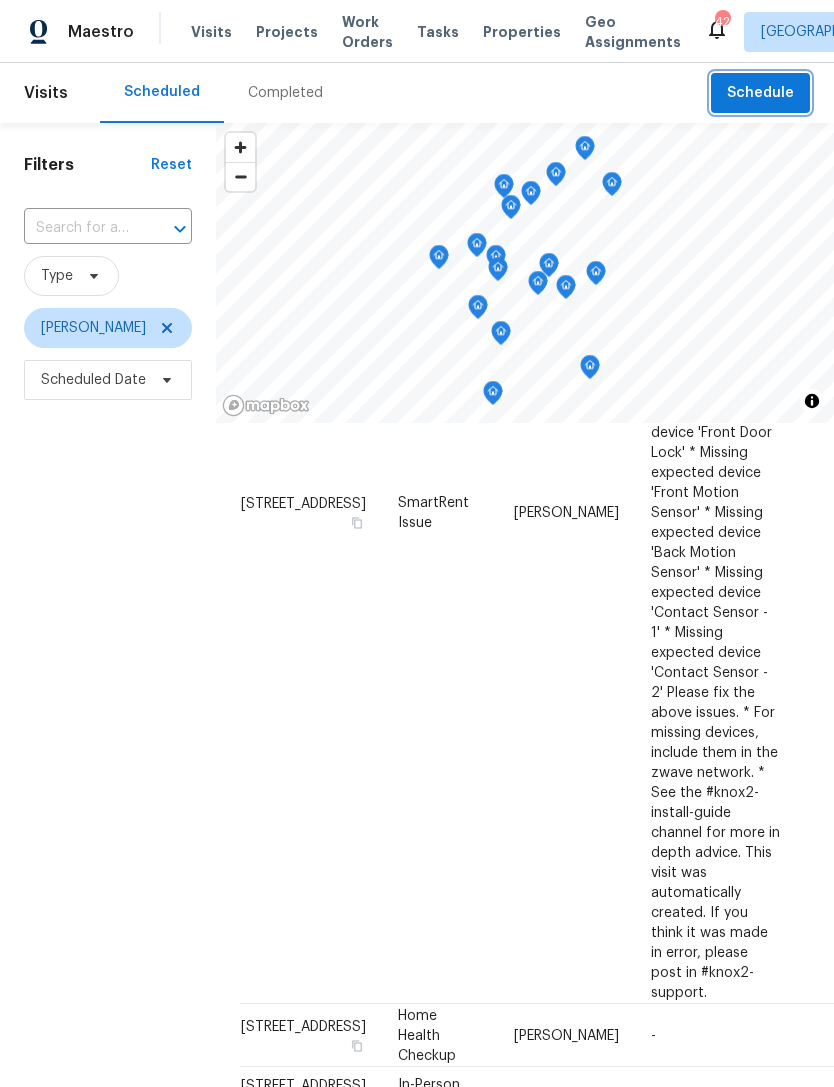 click on "Schedule" at bounding box center (760, 93) 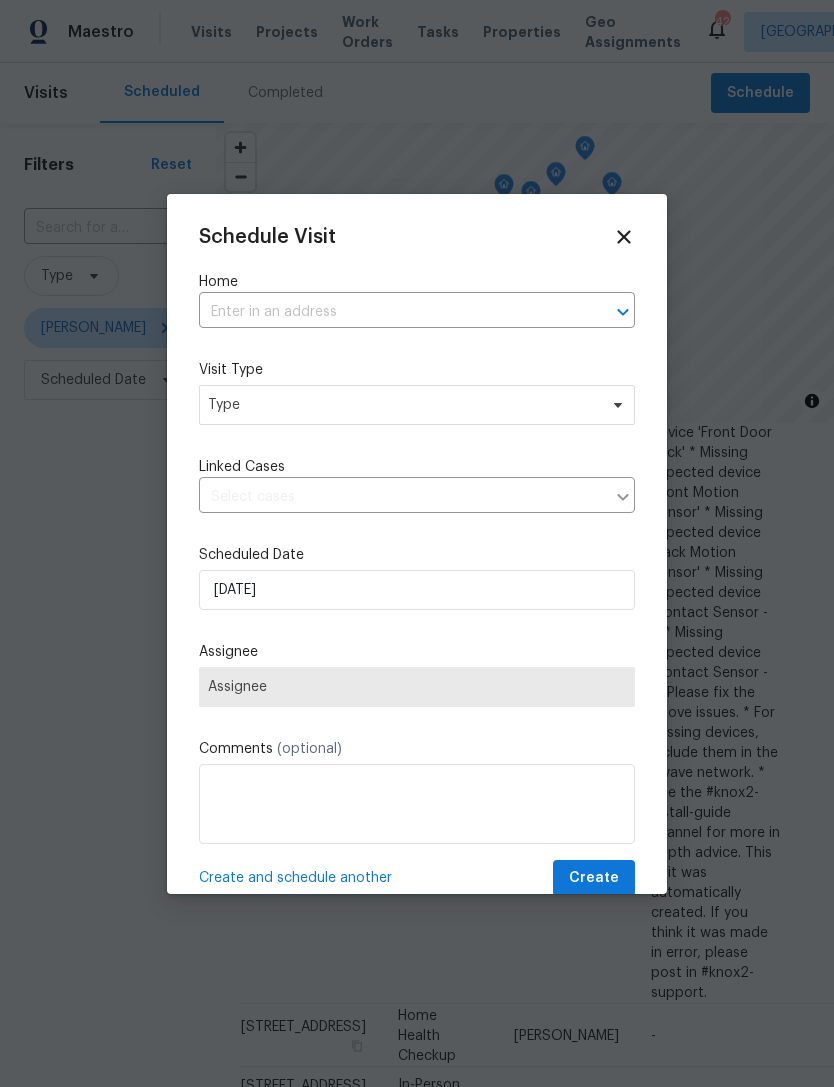 click at bounding box center [389, 312] 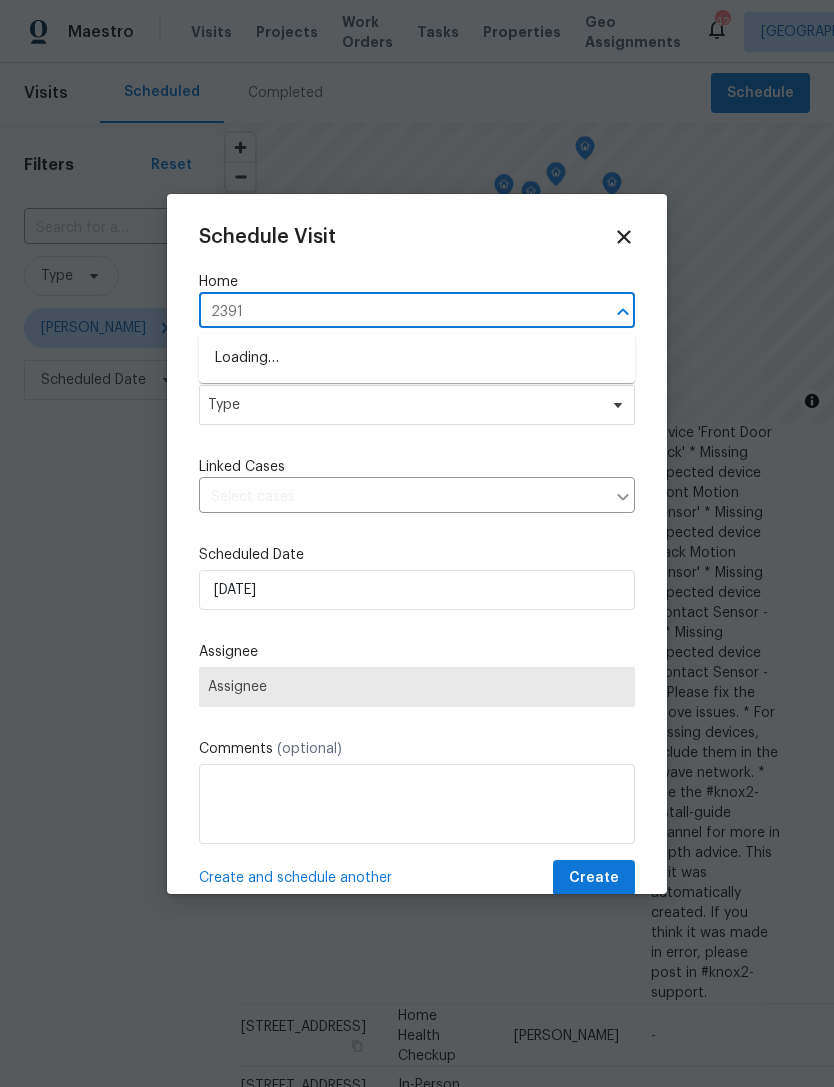 type on "23910" 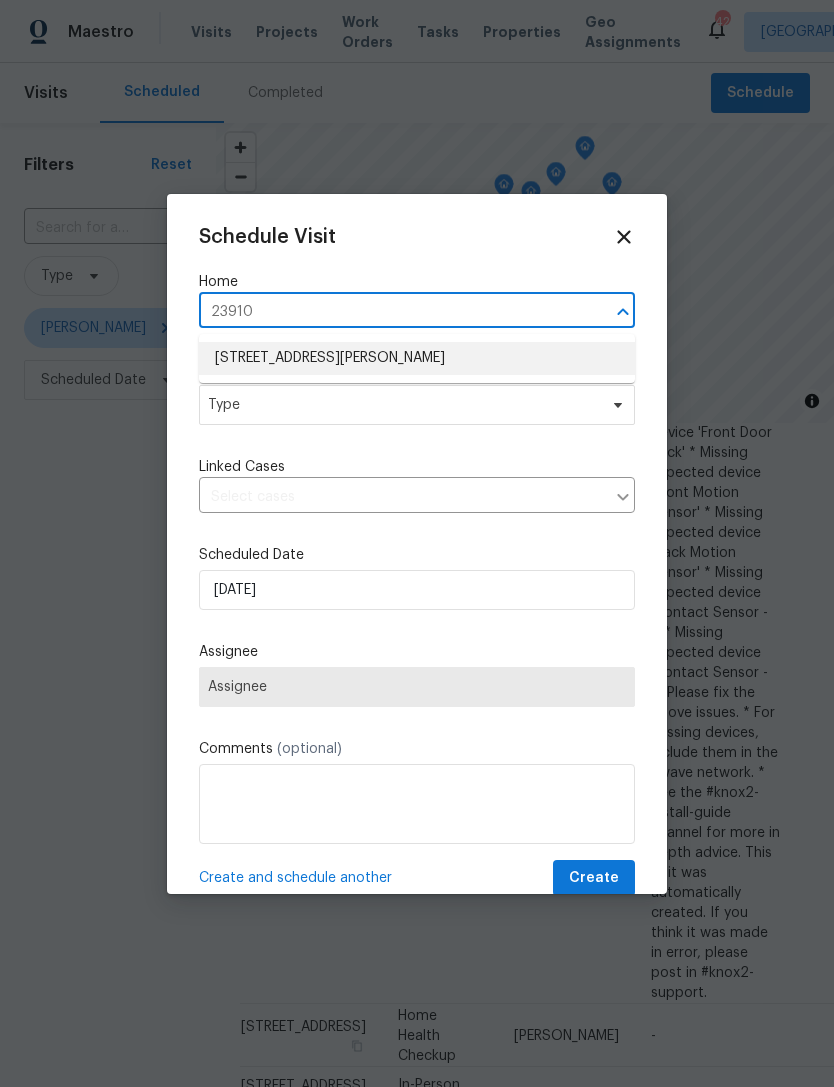 click on "[STREET_ADDRESS][PERSON_NAME]" at bounding box center [417, 358] 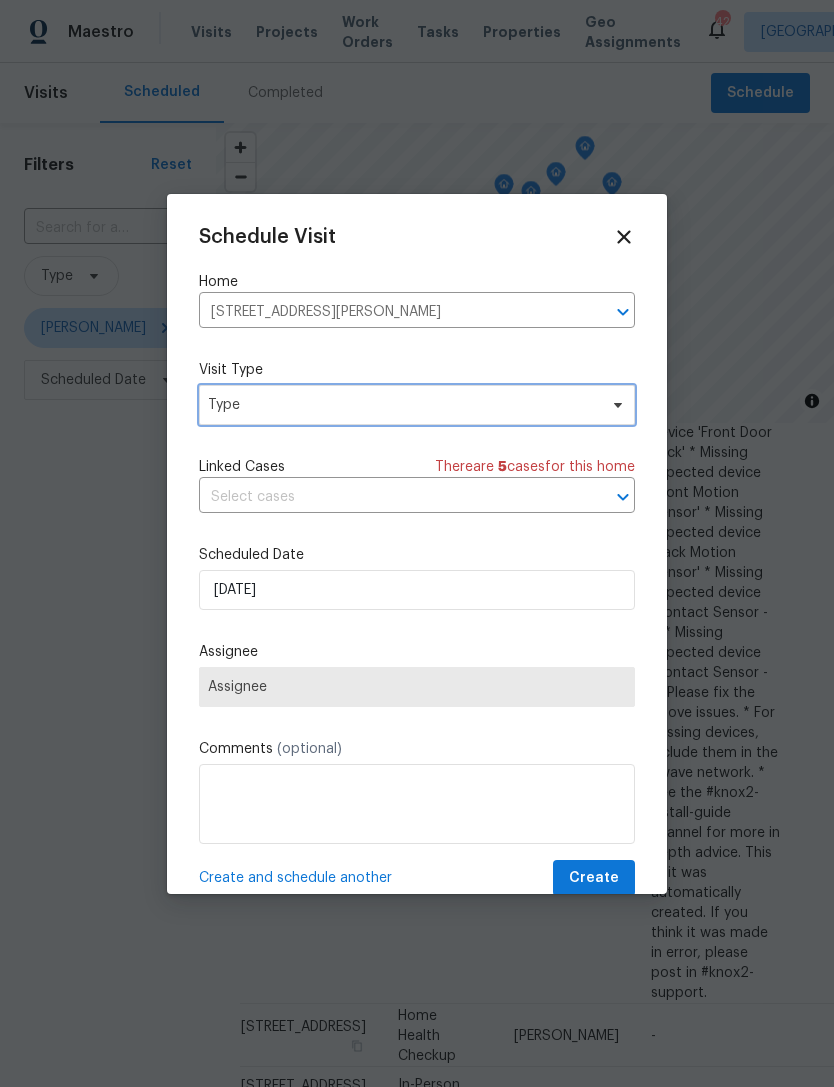 click on "Type" at bounding box center [417, 405] 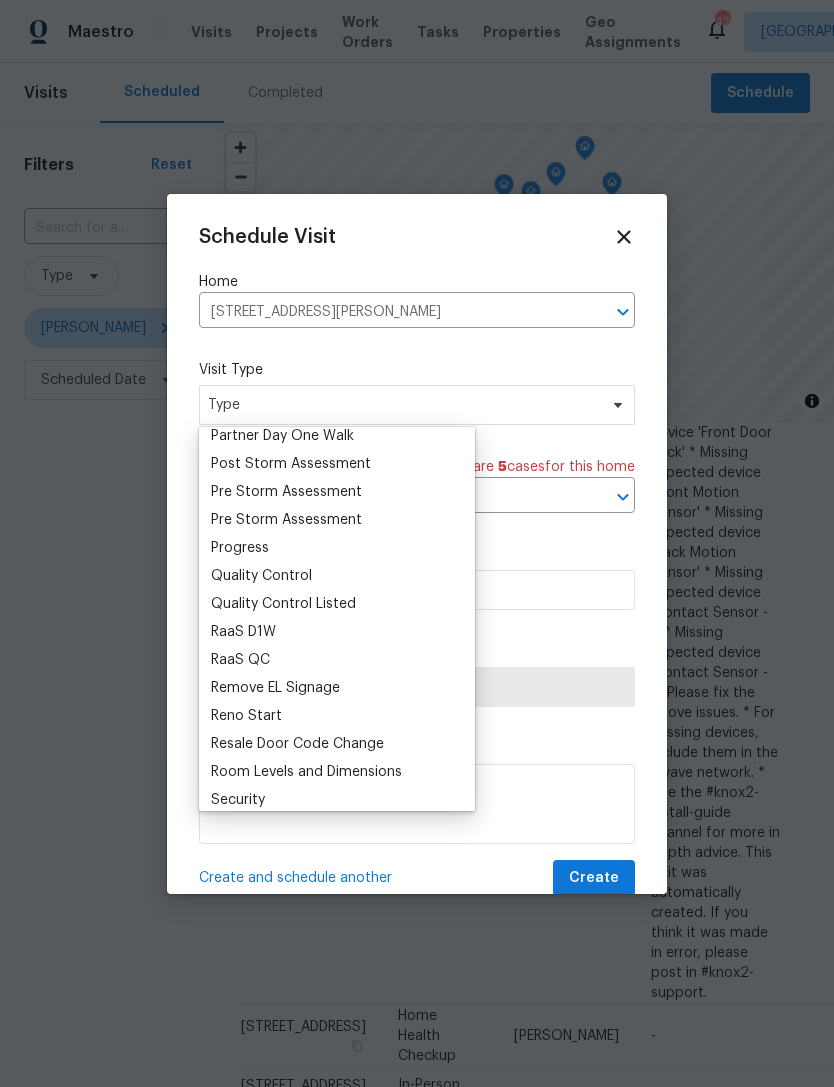 scroll, scrollTop: 1225, scrollLeft: 0, axis: vertical 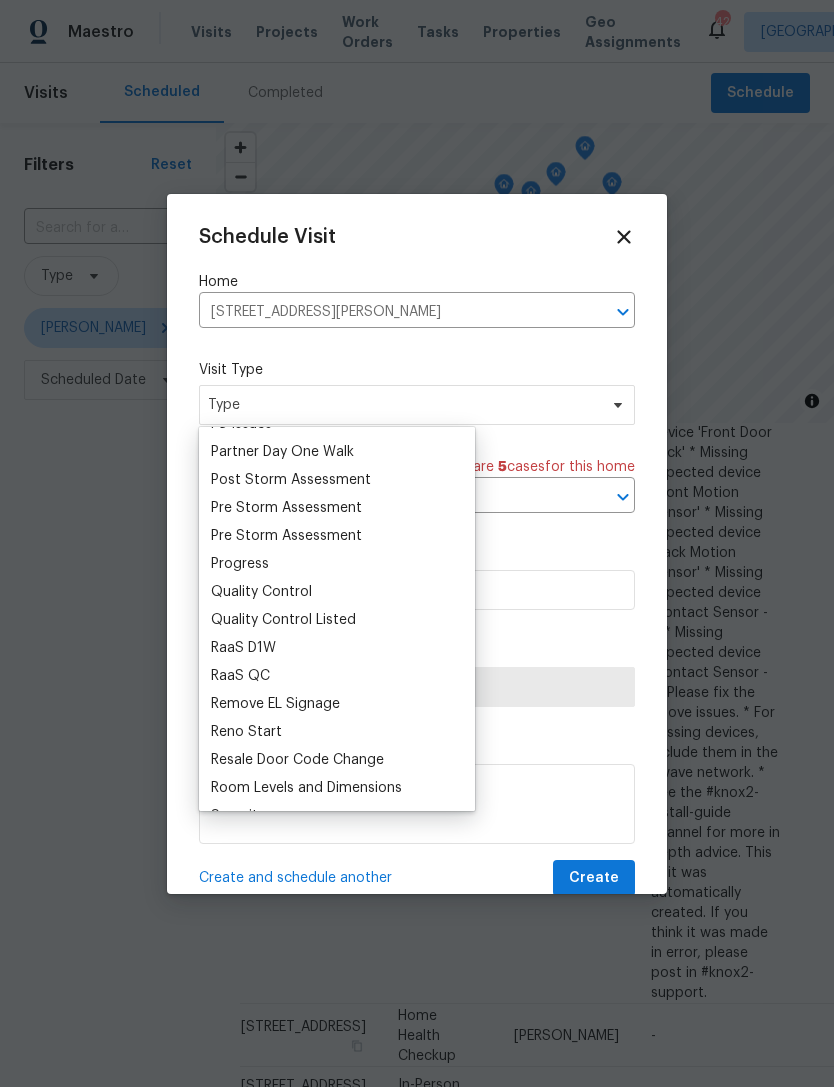 click on "Pre Storm Assessment" at bounding box center [286, 536] 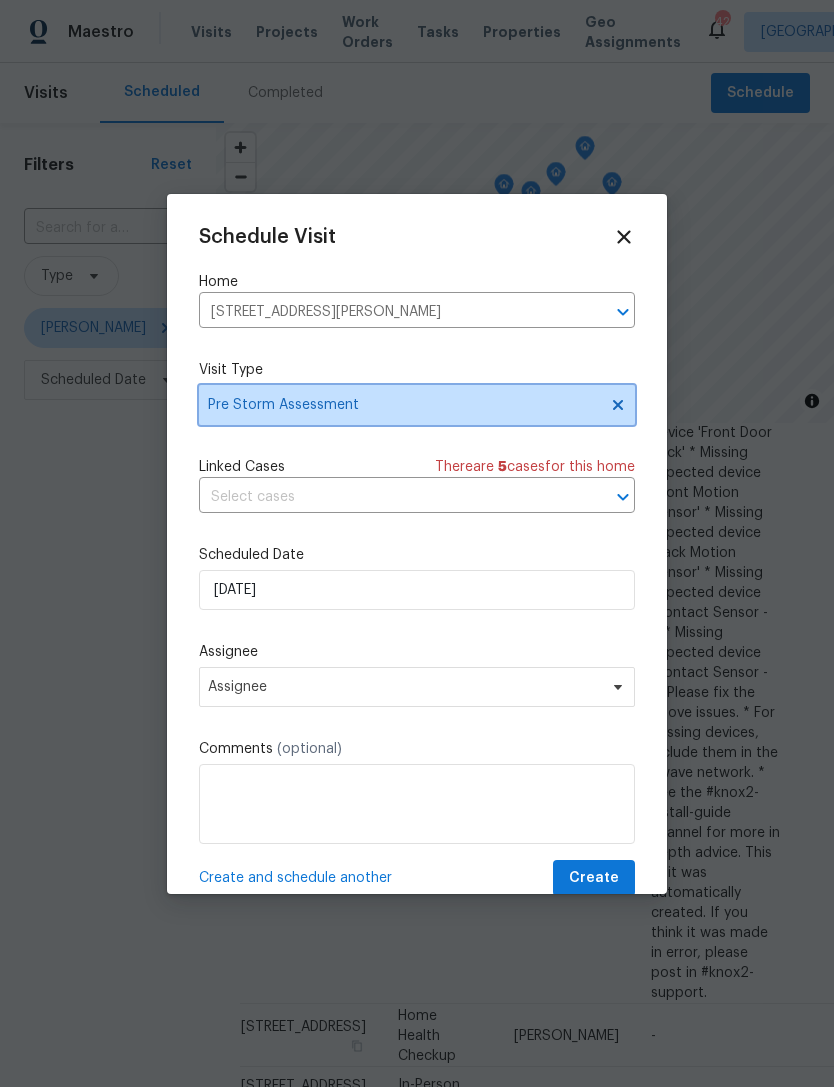 click on "Pre Storm Assessment" at bounding box center (402, 405) 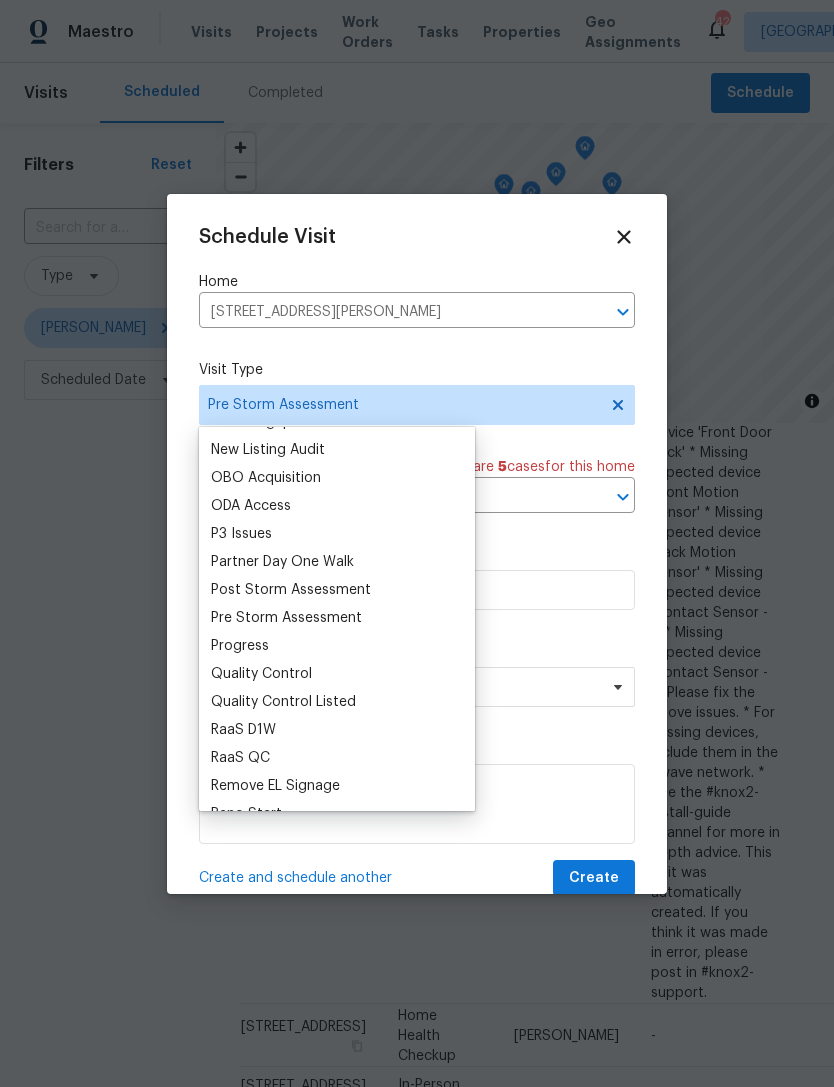 scroll, scrollTop: 1137, scrollLeft: 0, axis: vertical 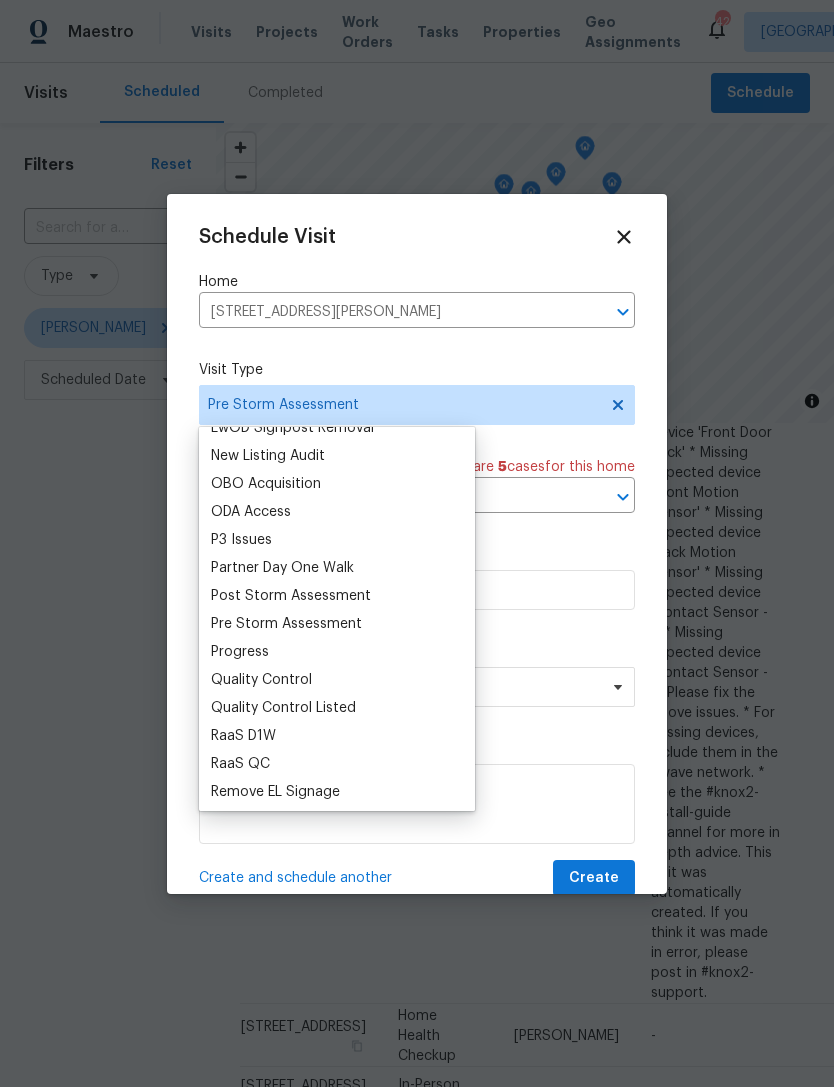 click on "Progress" at bounding box center (240, 652) 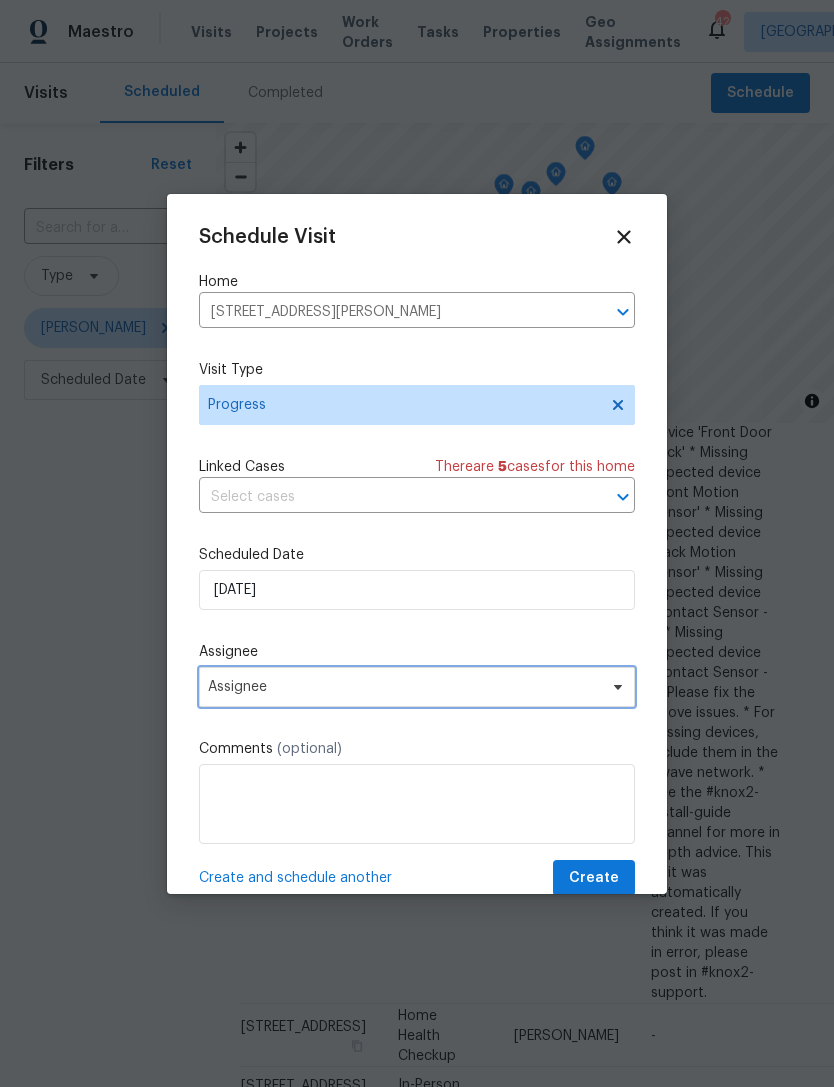 click on "Assignee" at bounding box center [404, 687] 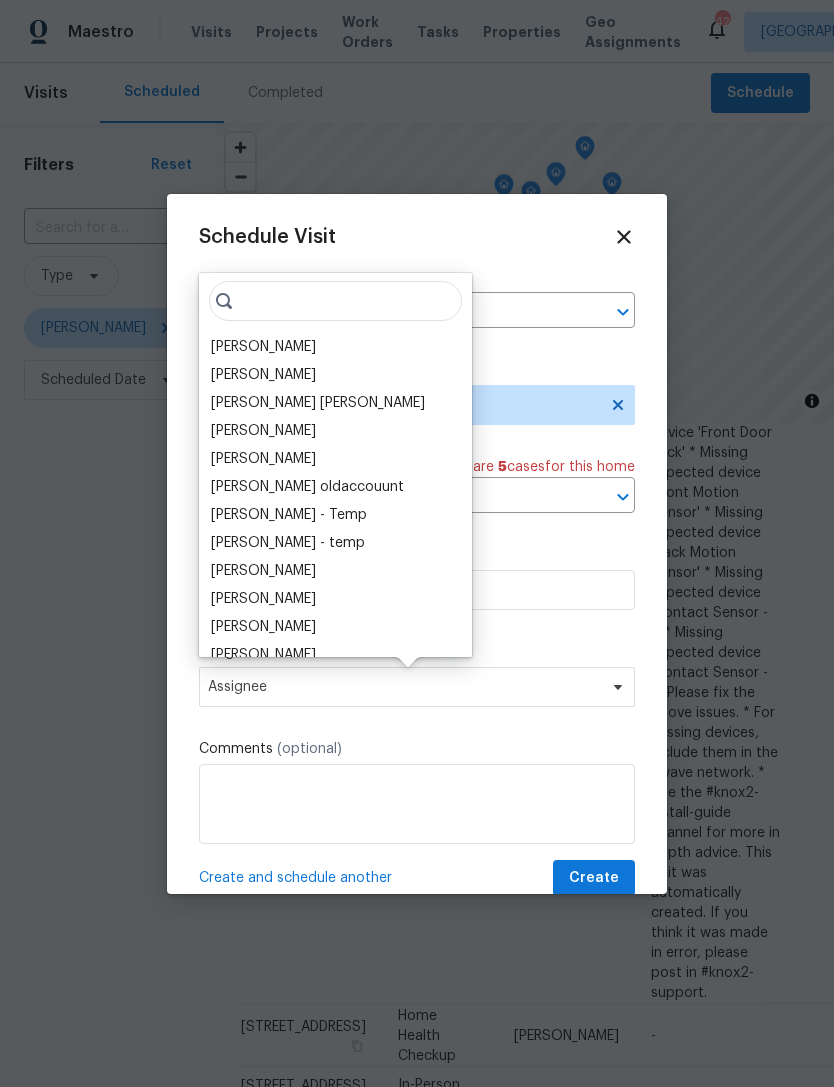 click on "[PERSON_NAME]" at bounding box center (263, 347) 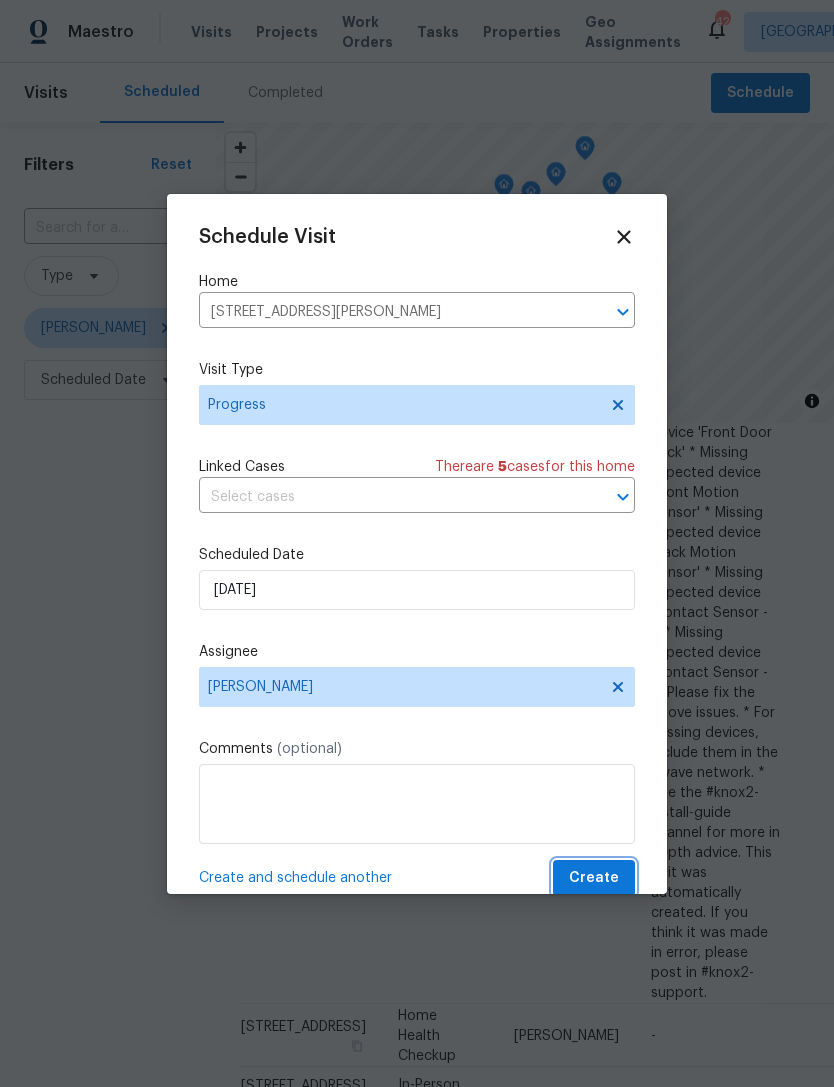 click on "Create" at bounding box center [594, 878] 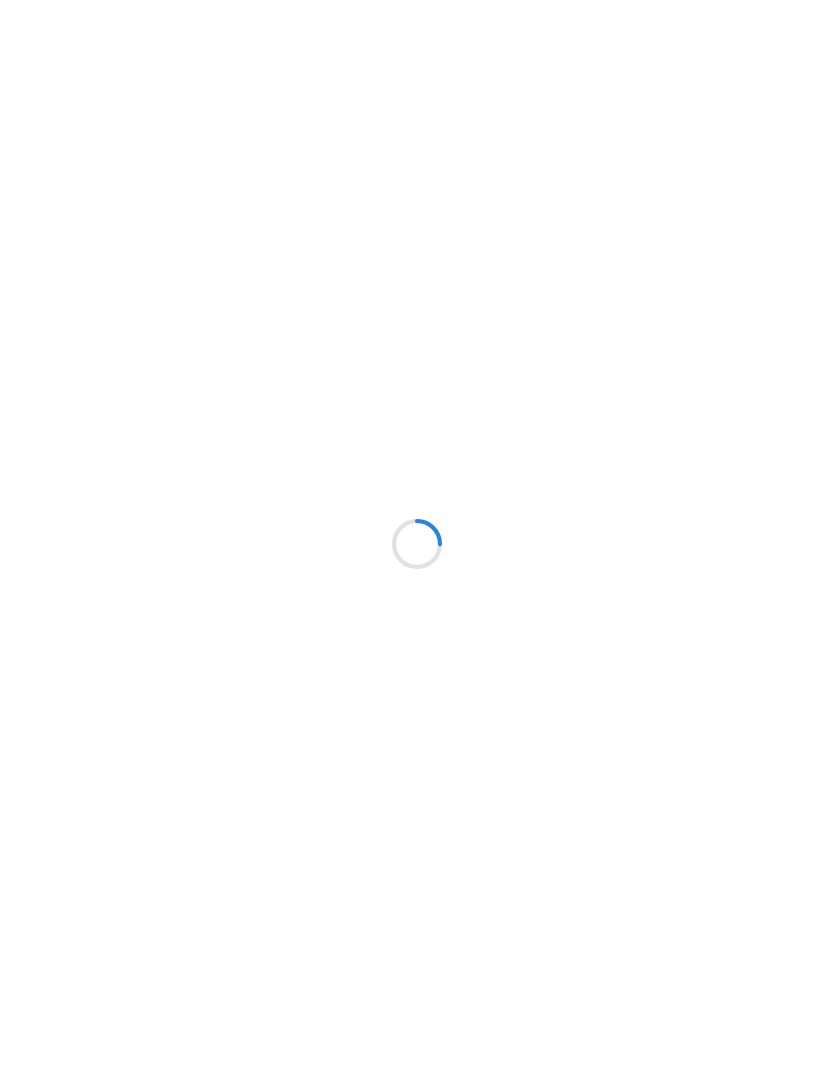 scroll, scrollTop: 0, scrollLeft: 0, axis: both 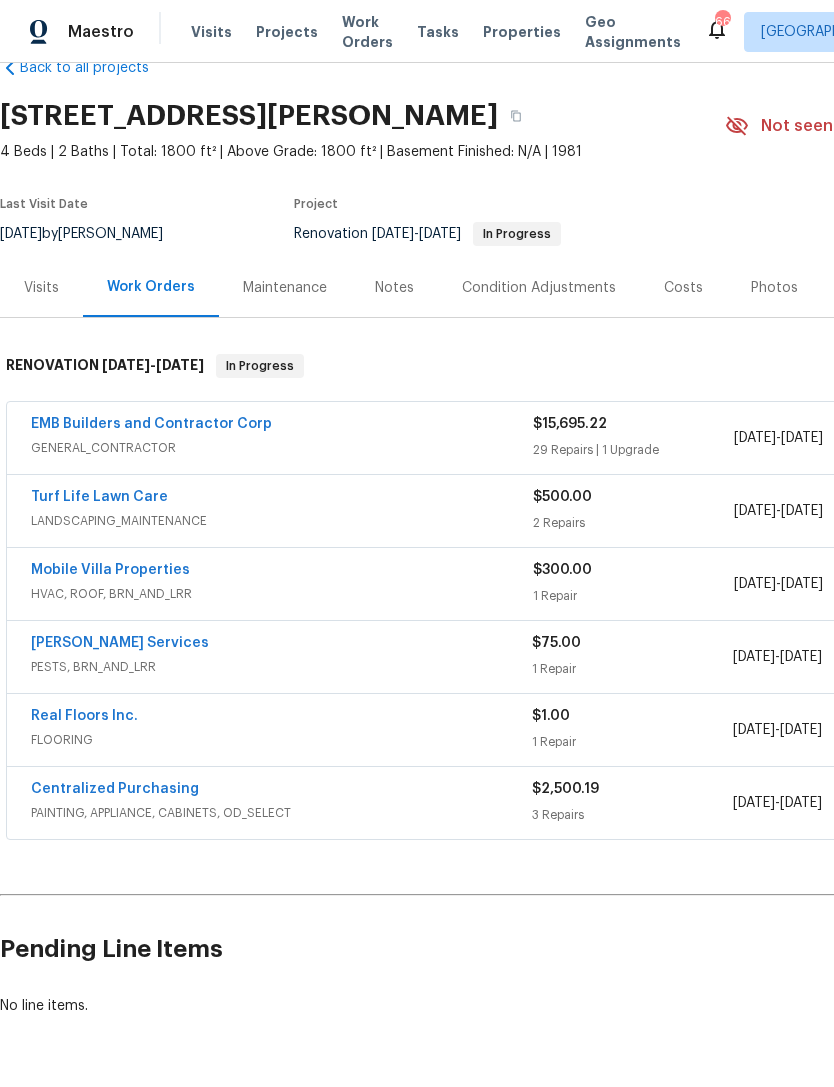 click on "EMB Builders and Contractor Corp" at bounding box center [151, 424] 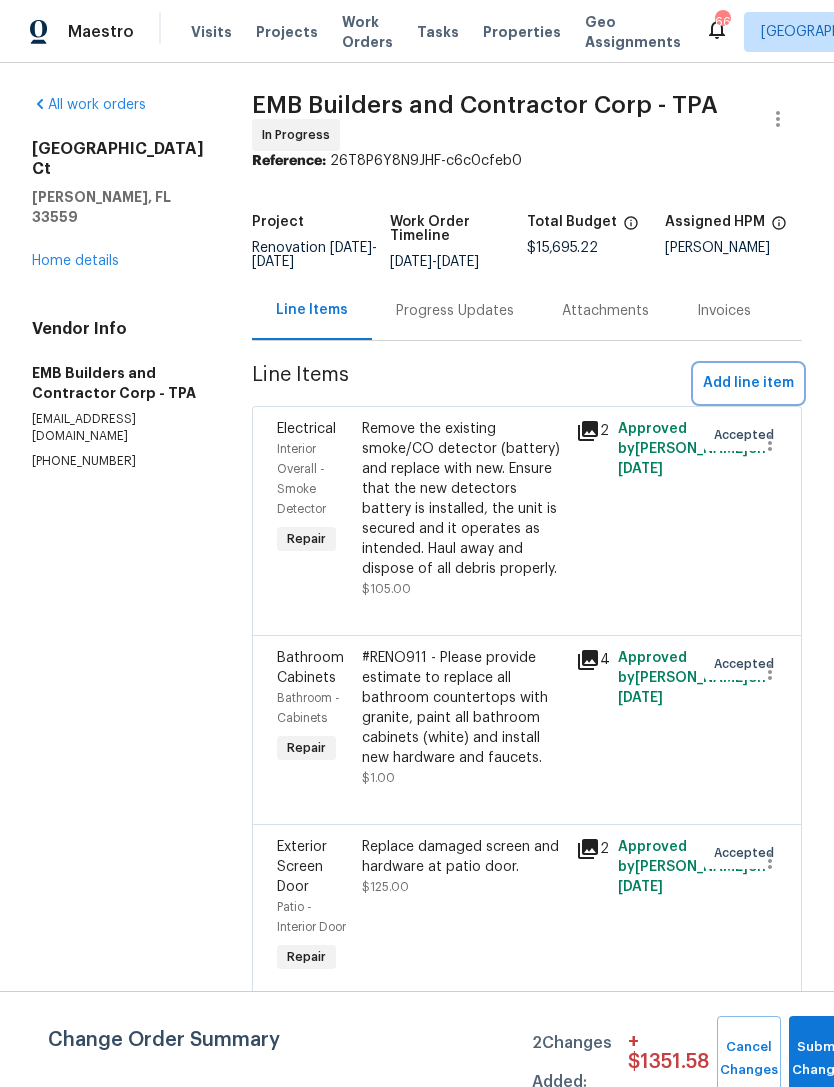 click on "Add line item" at bounding box center [748, 383] 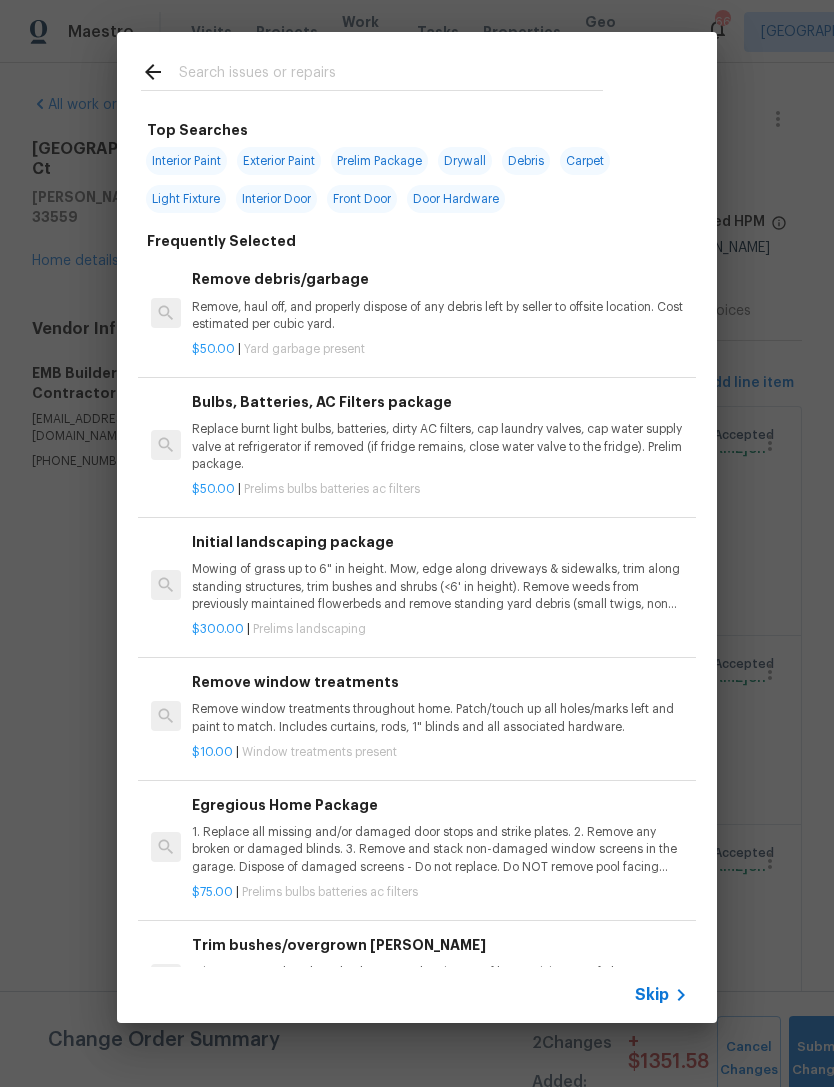 click on "Skip" at bounding box center [652, 995] 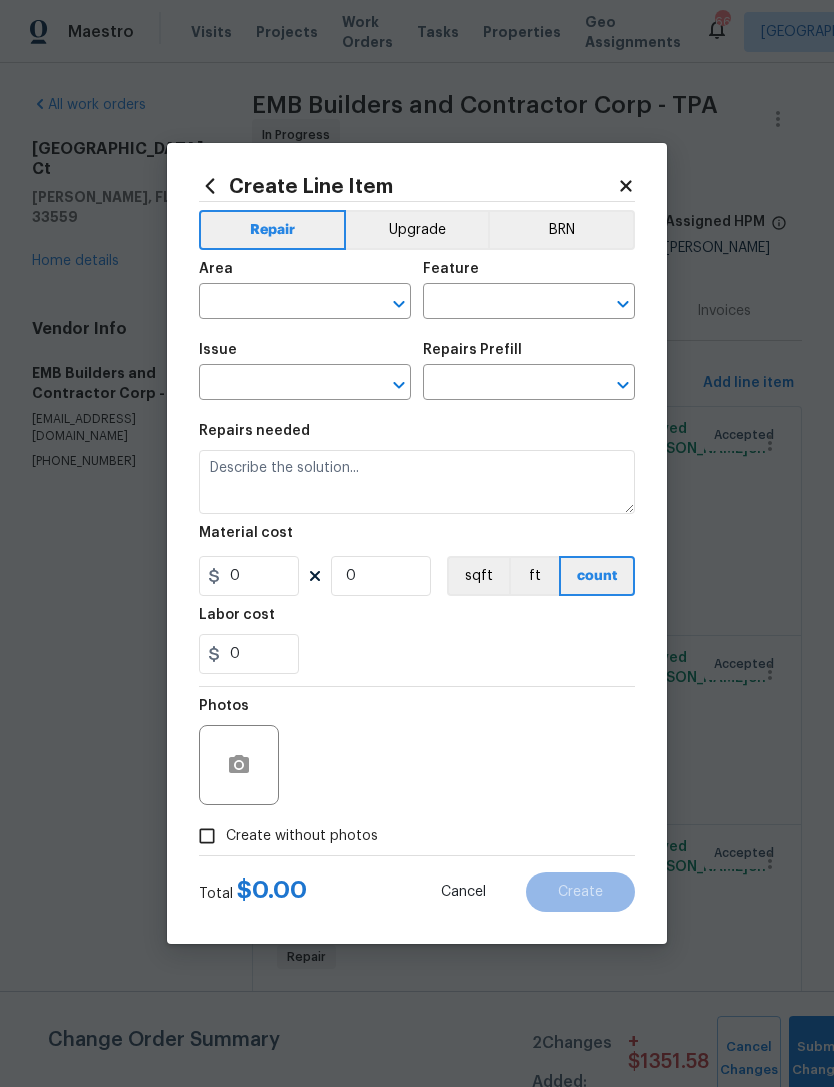 click on "​" at bounding box center [305, 303] 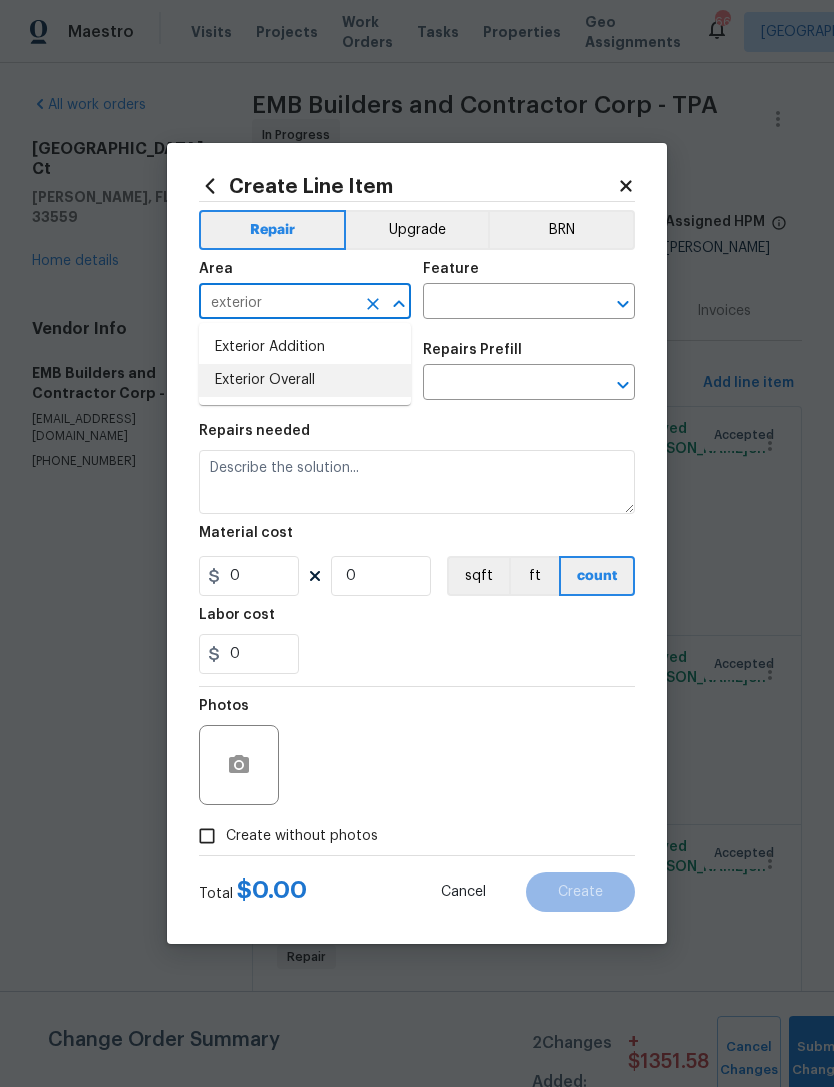 click on "Exterior Overall" at bounding box center [305, 380] 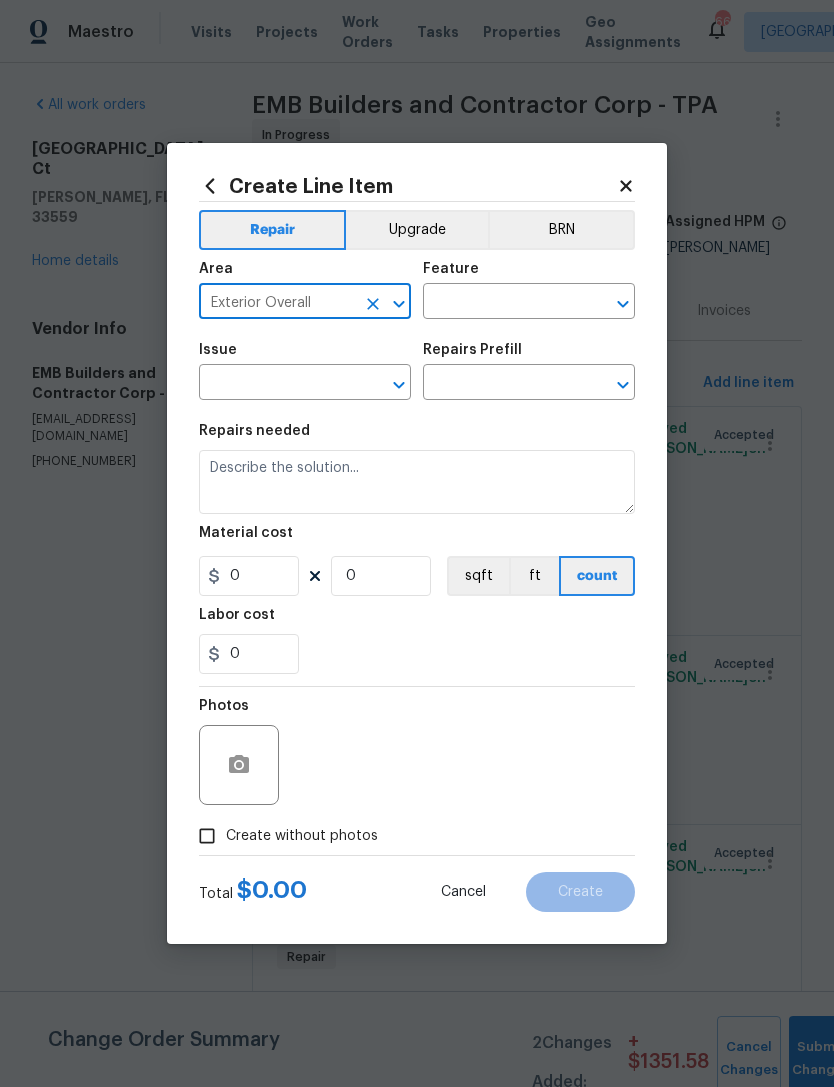 click at bounding box center [501, 303] 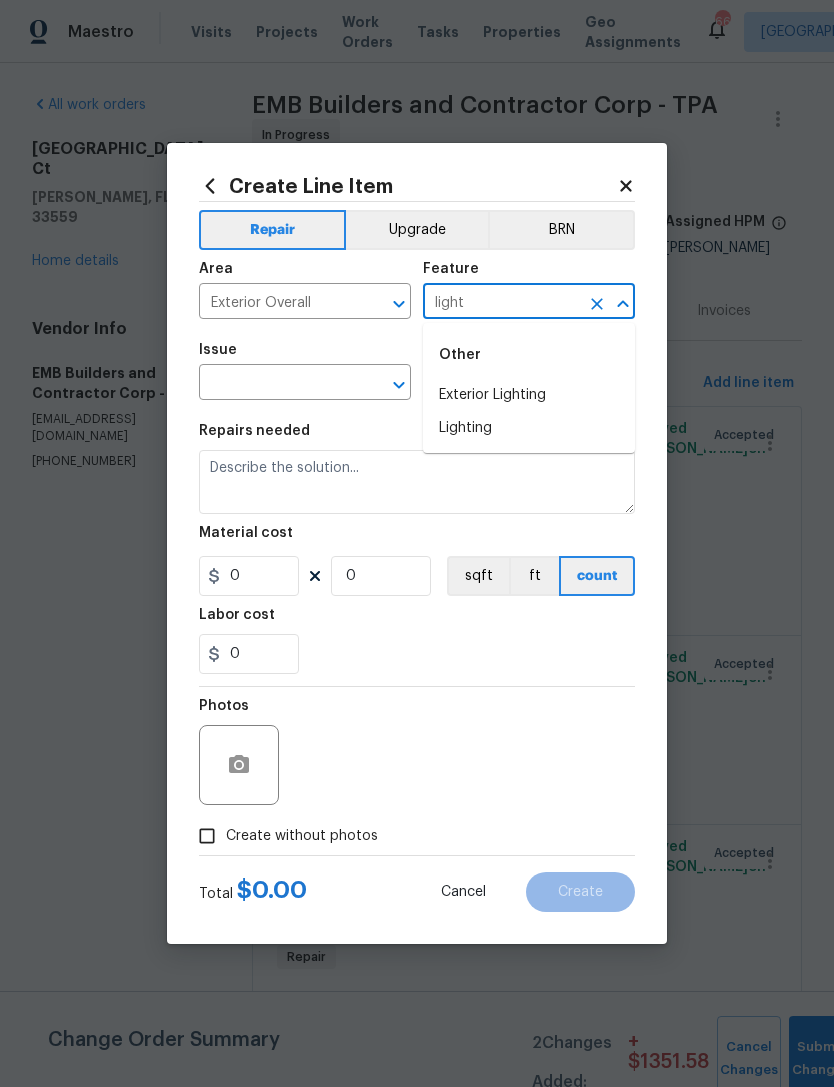 click on "Exterior Lighting" at bounding box center [529, 395] 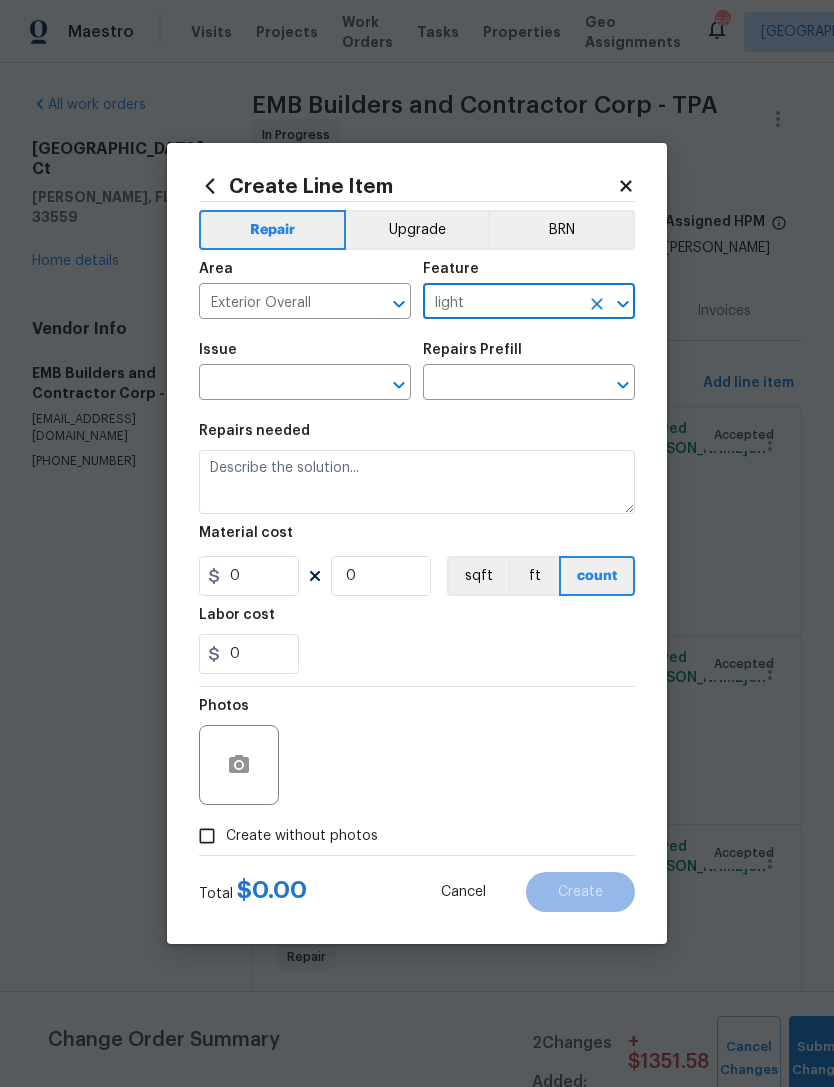 type on "Exterior Lighting" 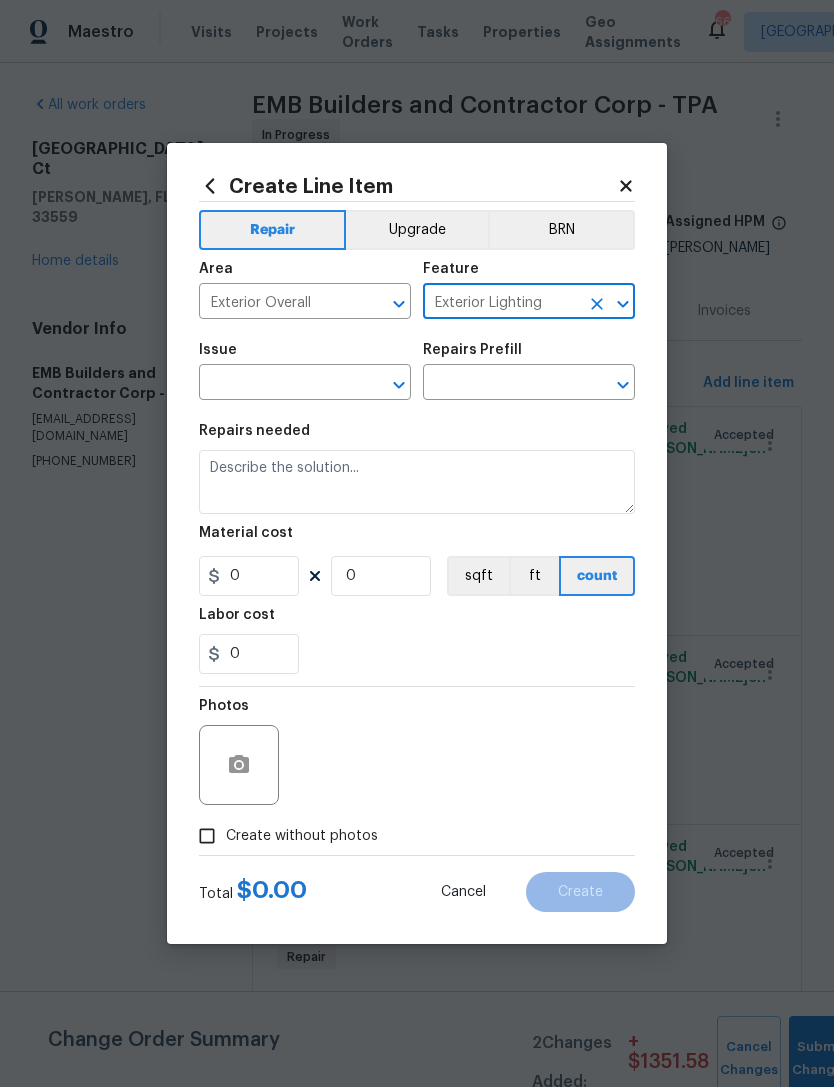 click at bounding box center (277, 384) 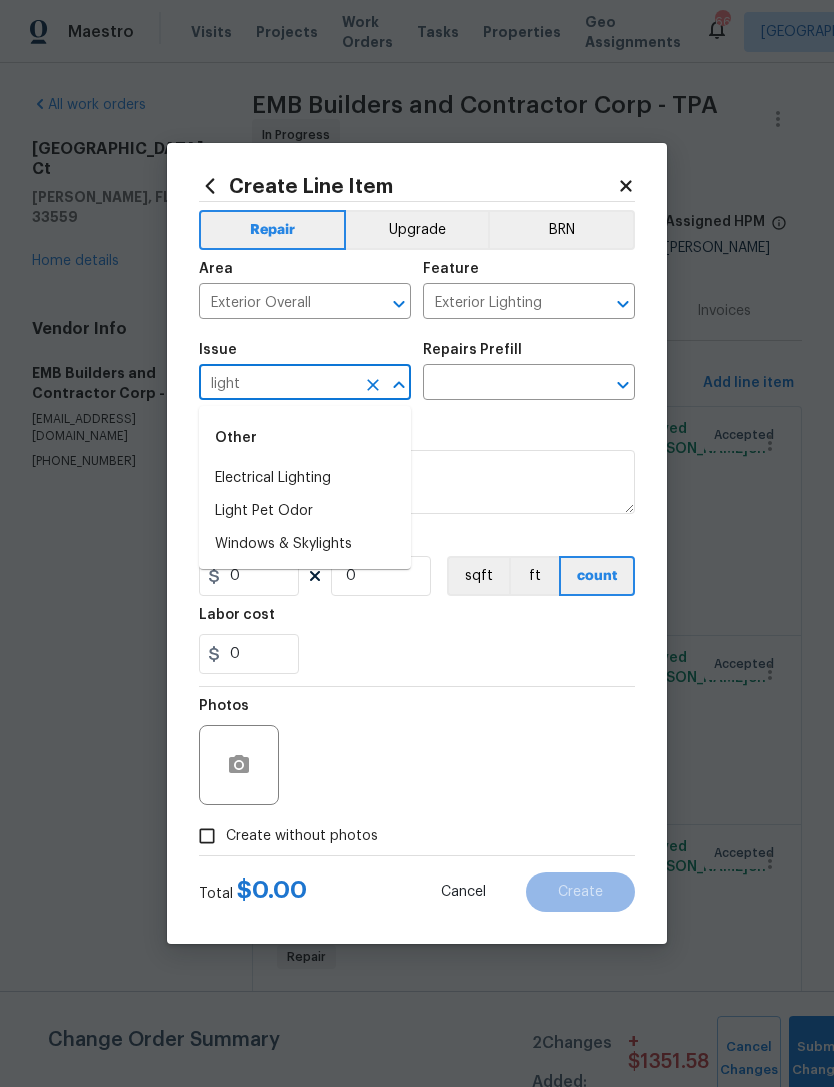click on "Electrical Lighting" at bounding box center (305, 478) 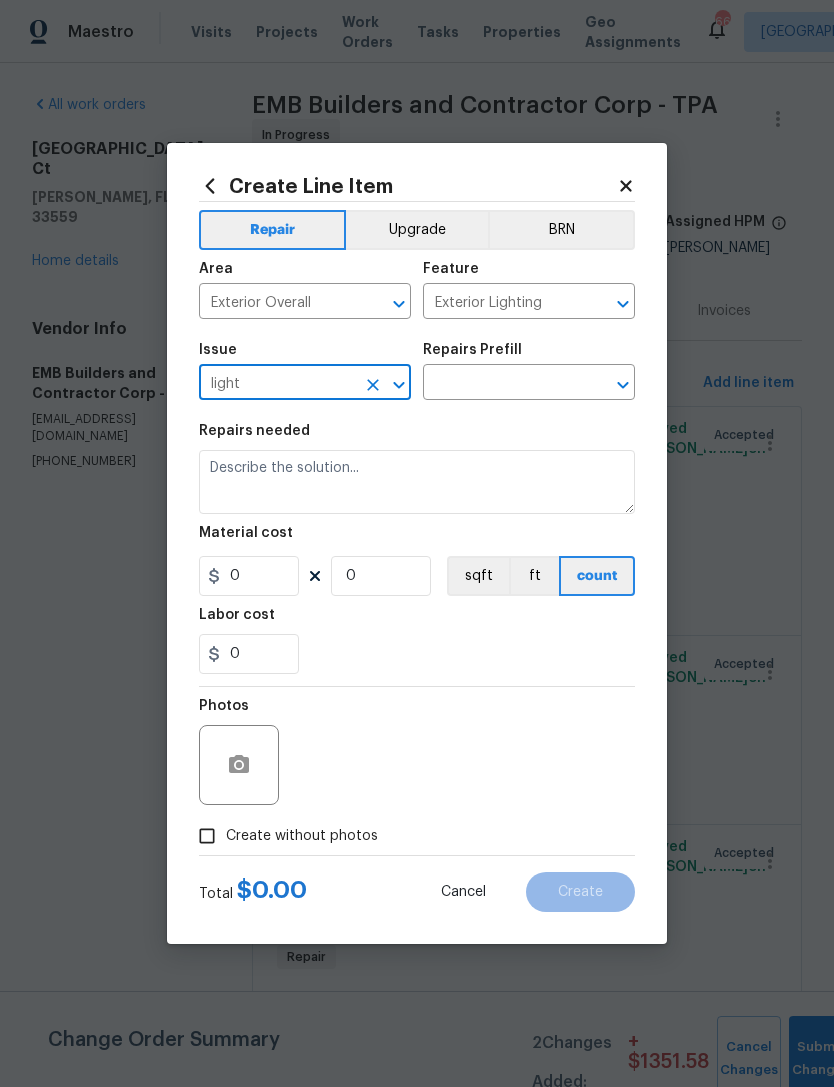 type on "Electrical Lighting" 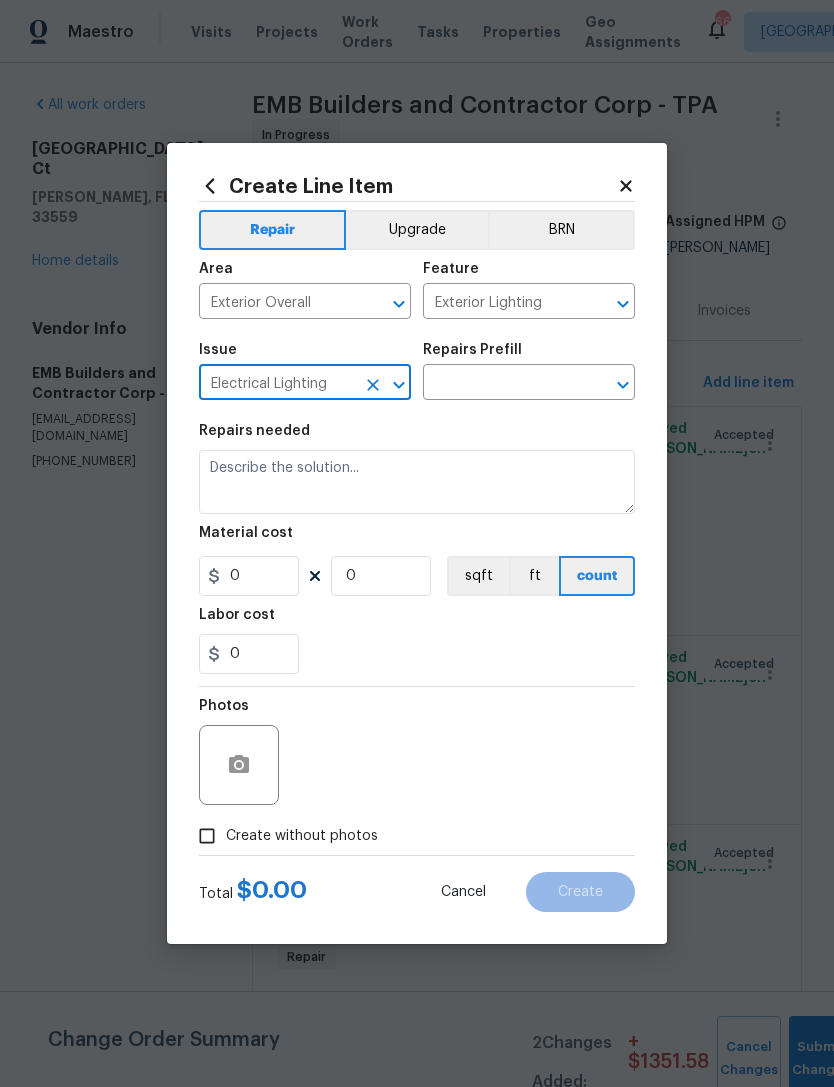 click at bounding box center (501, 384) 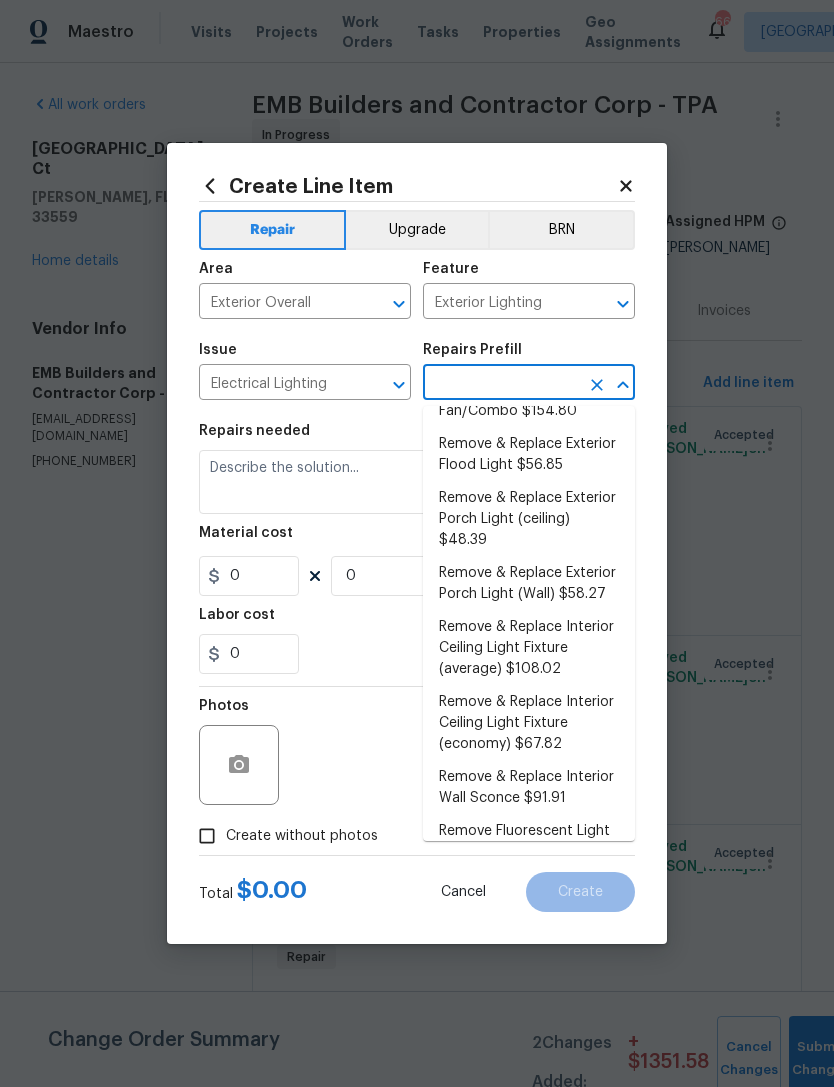 scroll, scrollTop: 407, scrollLeft: 0, axis: vertical 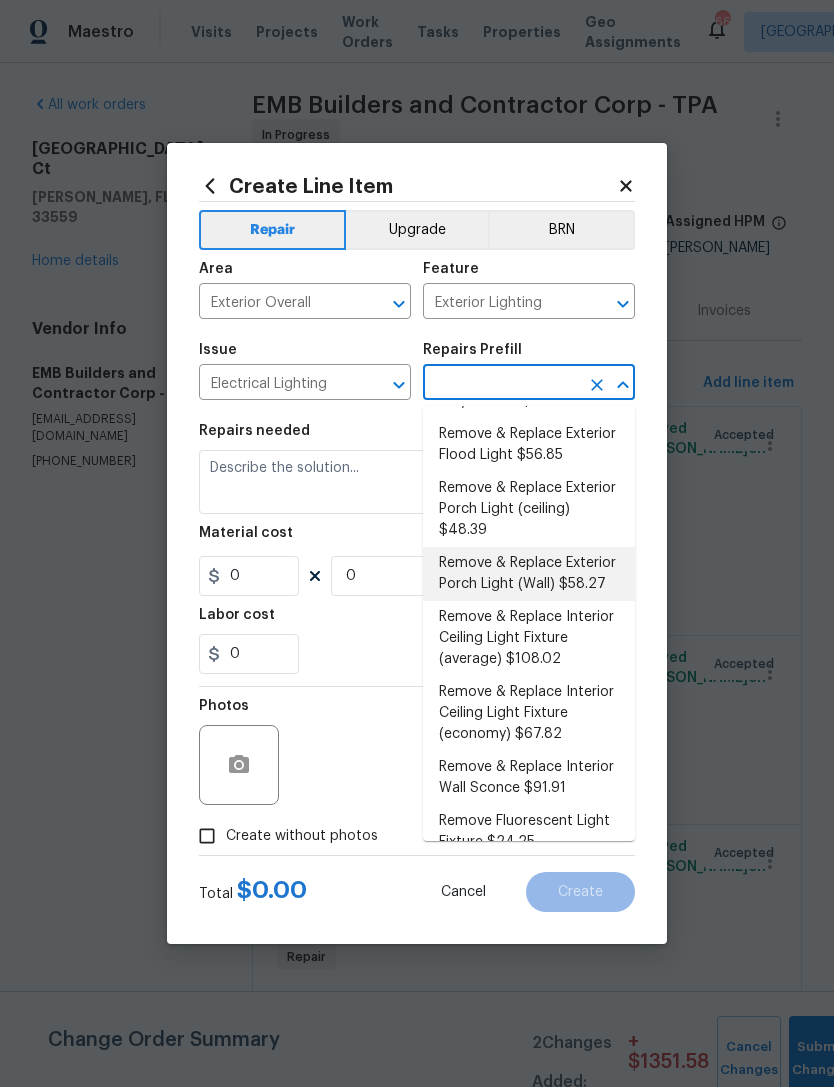click on "Remove & Replace Exterior Porch Light (Wall) $58.27" at bounding box center (529, 574) 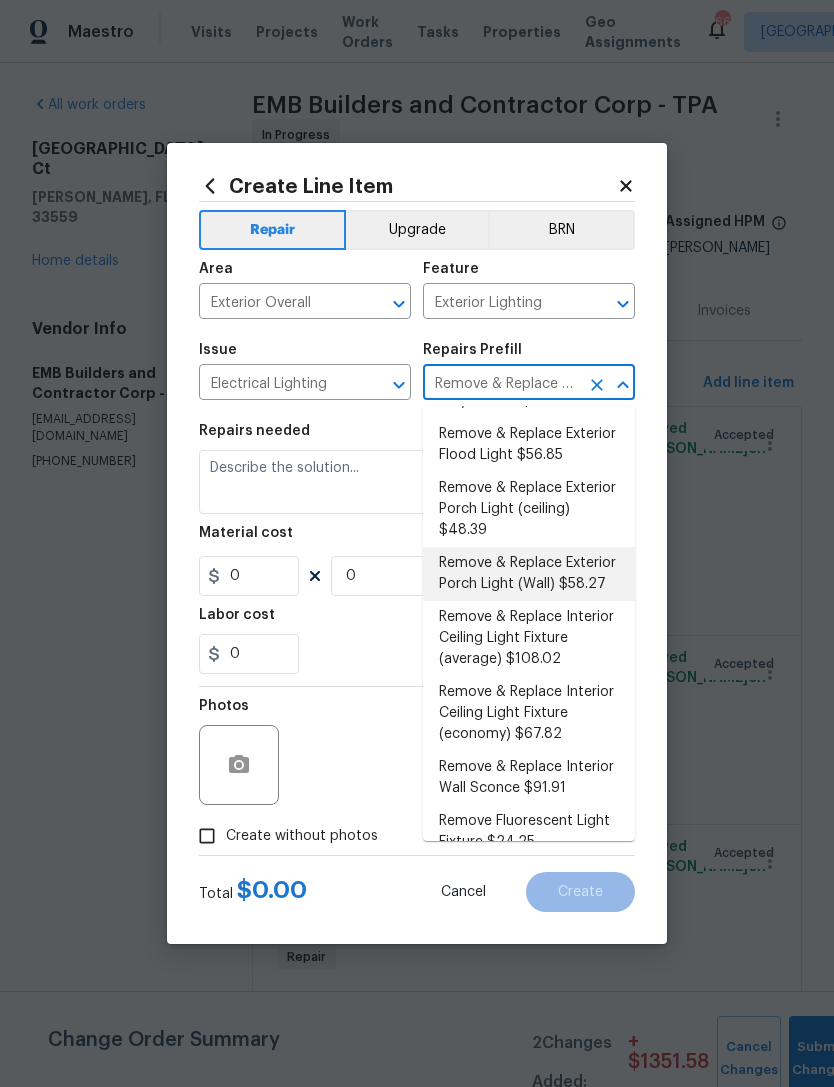 type on "Remove and replace the existing exterior porch wall light with new. Ensure that the new exterior porch wall fixture is properly wired and operates as intended. Haul away and dispose of debris properly." 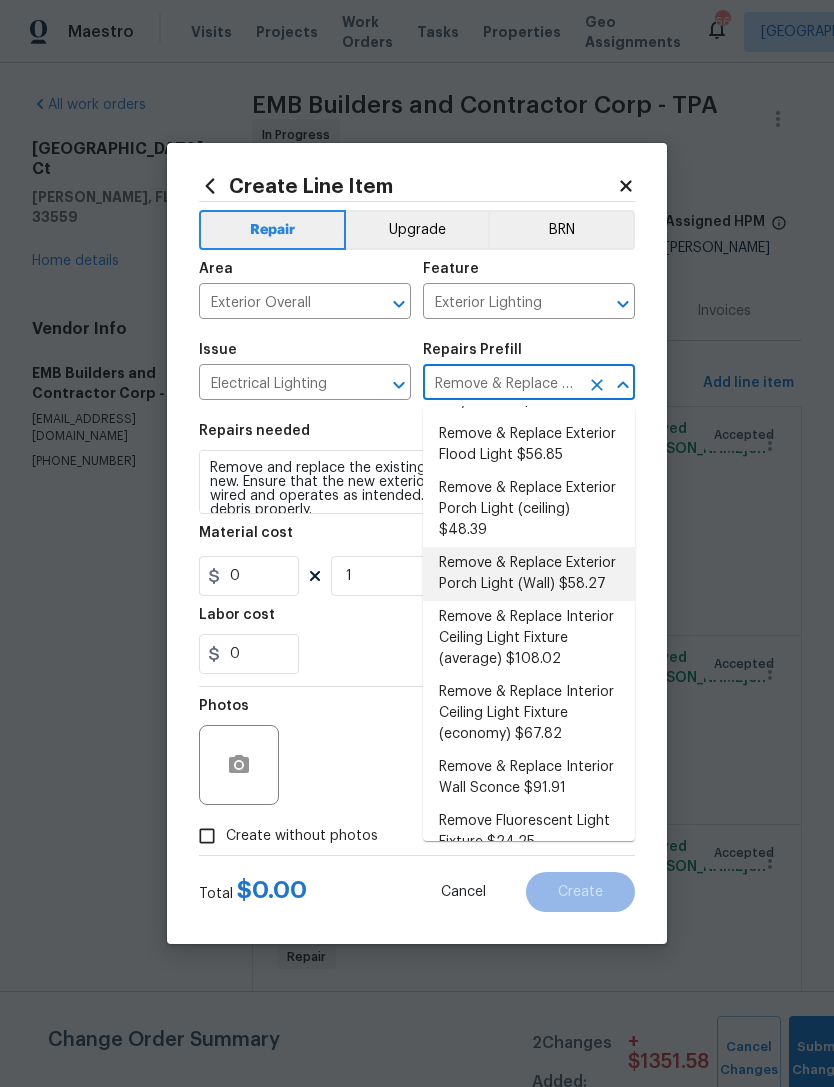 type on "58.27" 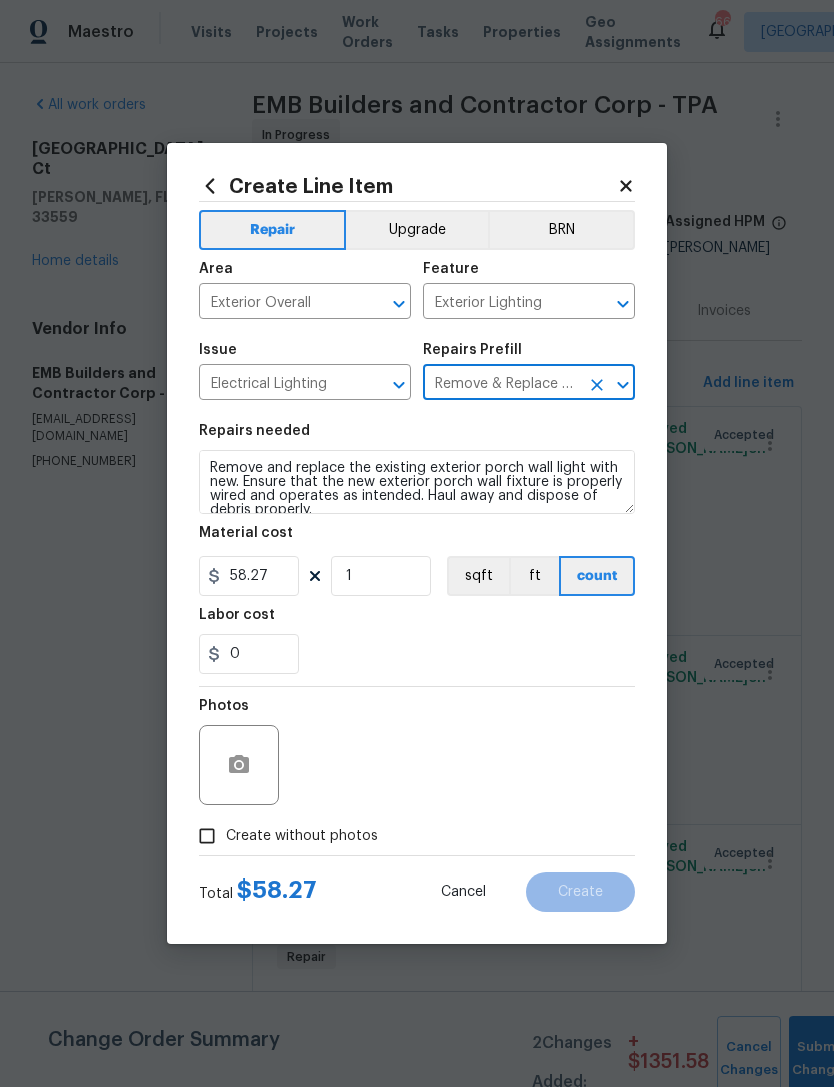 click on "Labor cost" at bounding box center [417, 621] 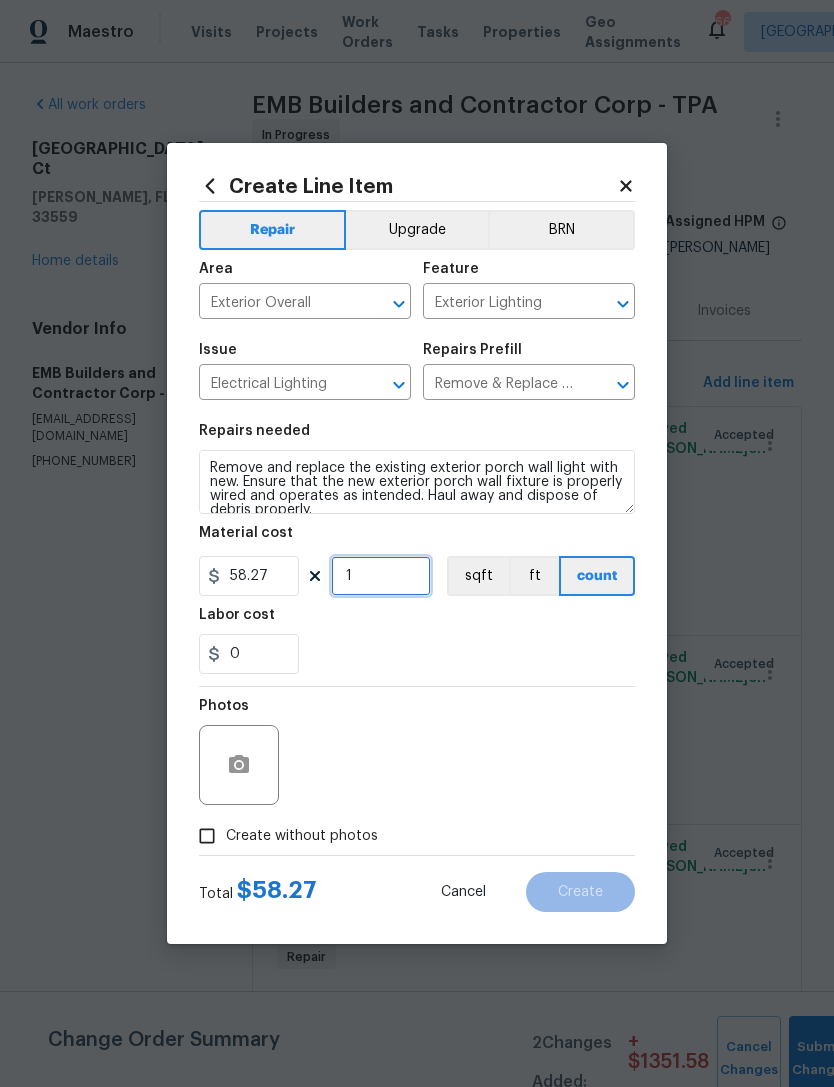 click on "1" at bounding box center [381, 576] 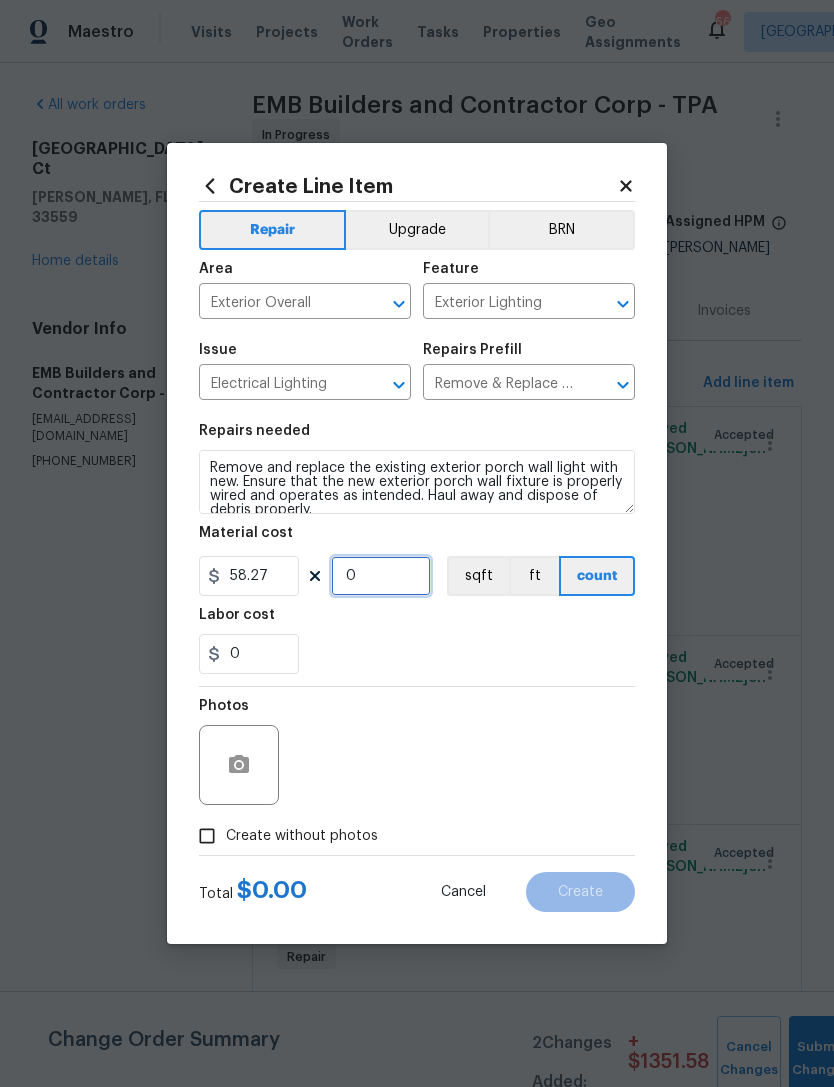 type on "3" 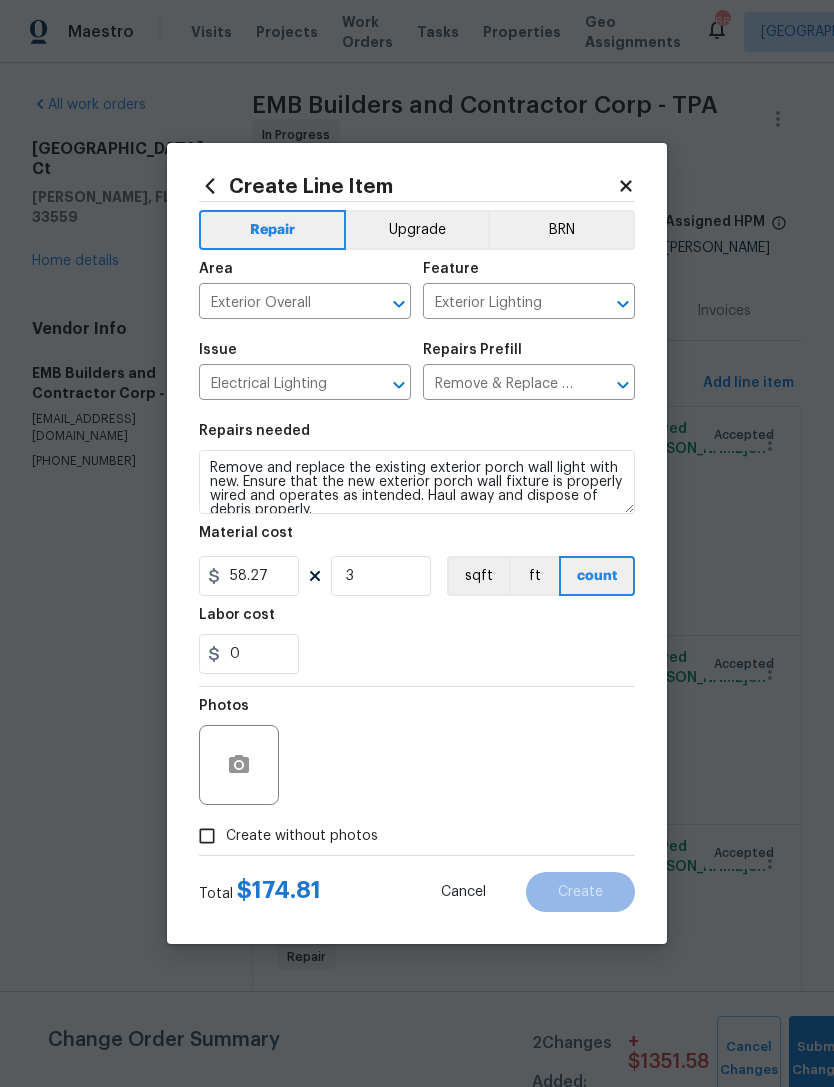 click on "0" at bounding box center [417, 654] 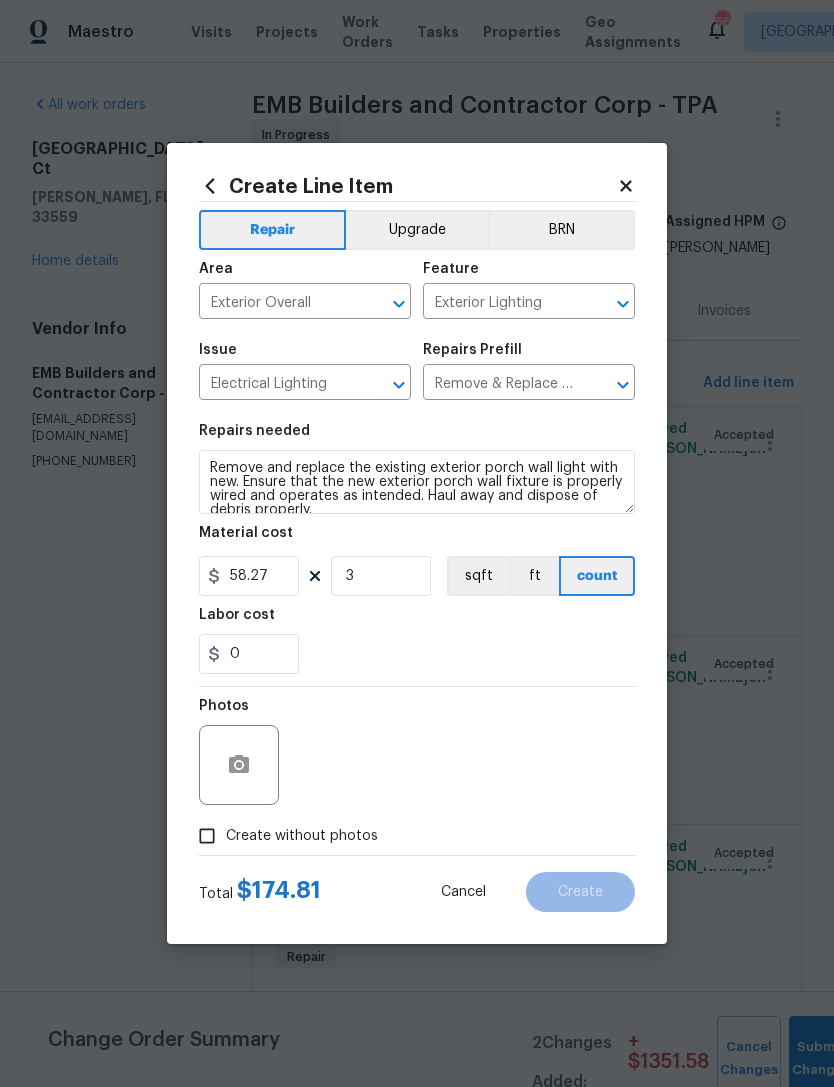 click on "Create without photos" at bounding box center [207, 836] 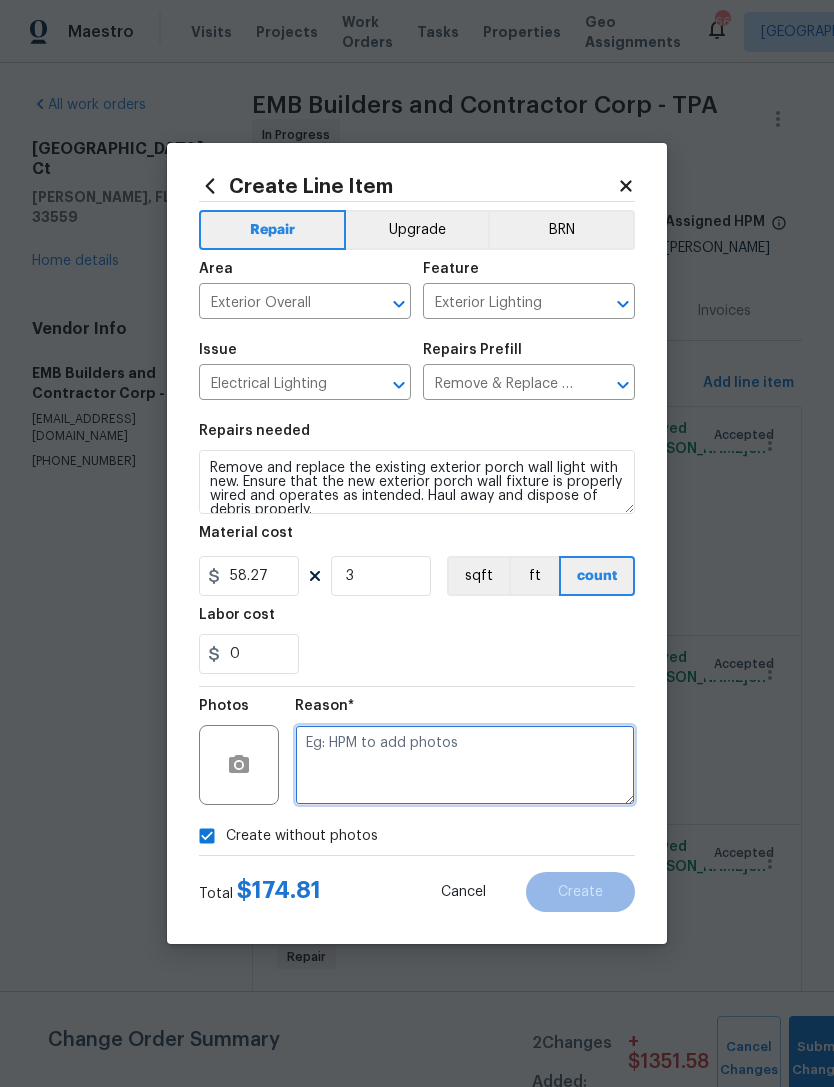 click at bounding box center [465, 765] 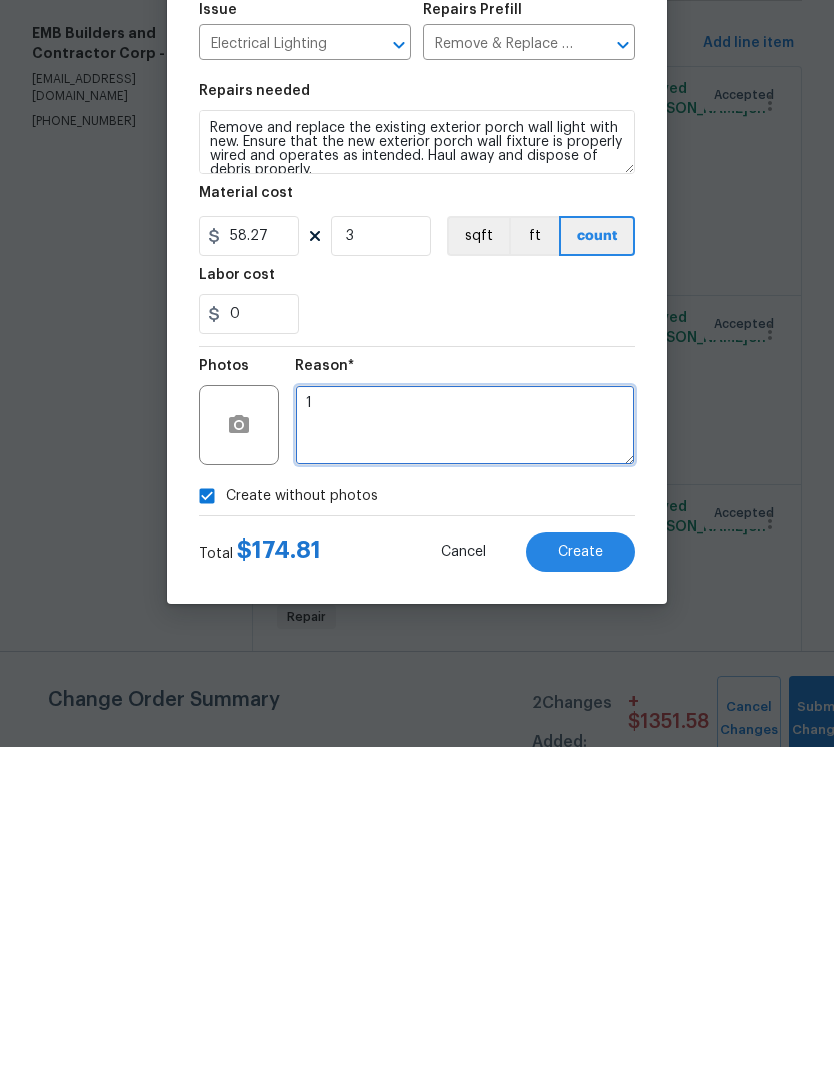 type on "1" 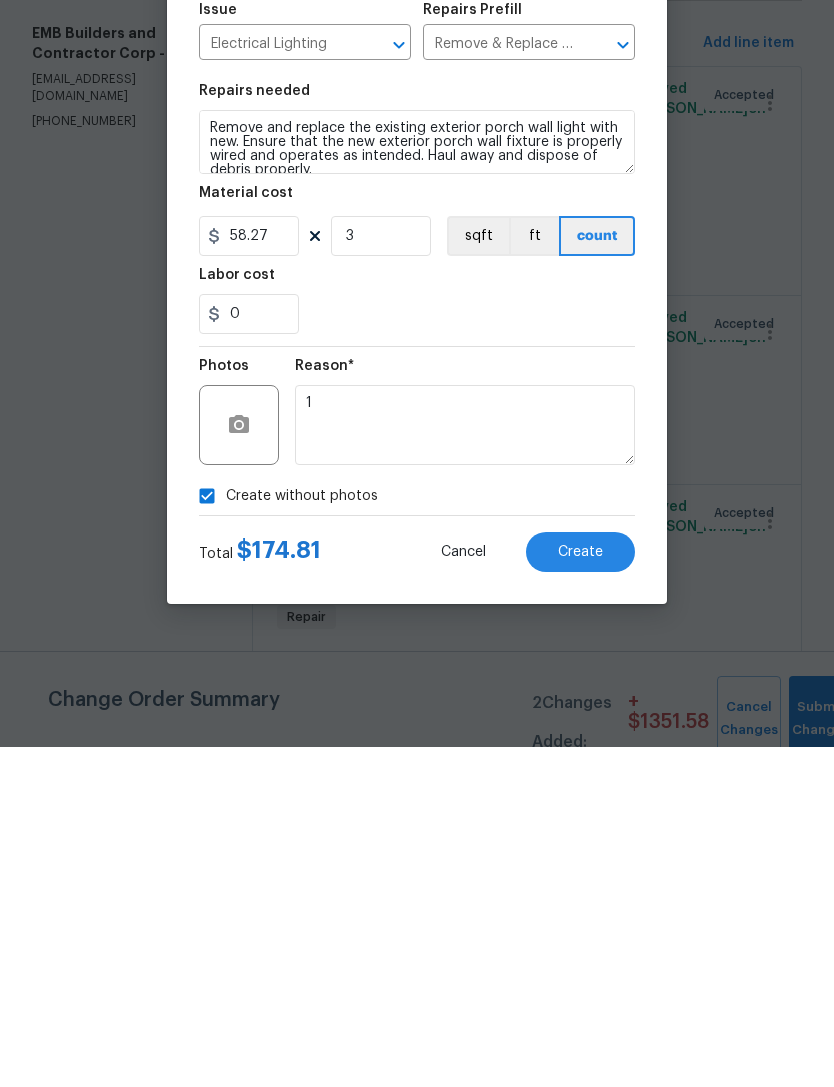 click on "Create" at bounding box center [580, 892] 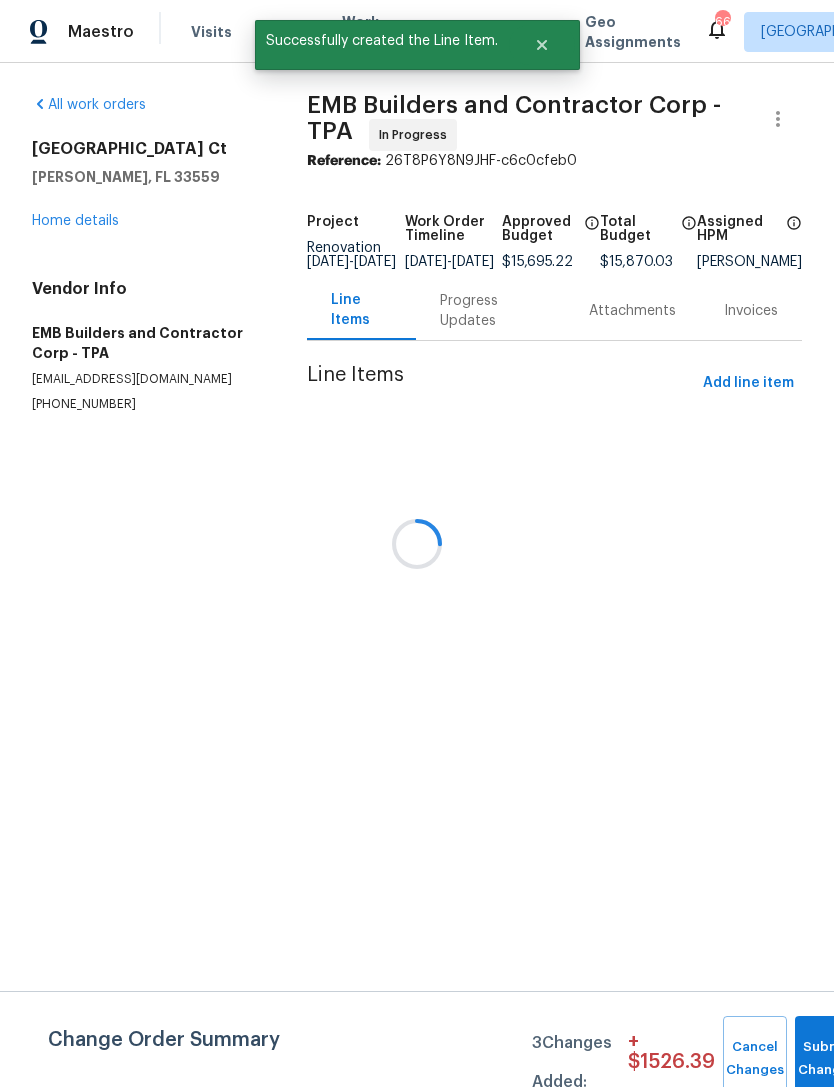 scroll, scrollTop: 0, scrollLeft: 0, axis: both 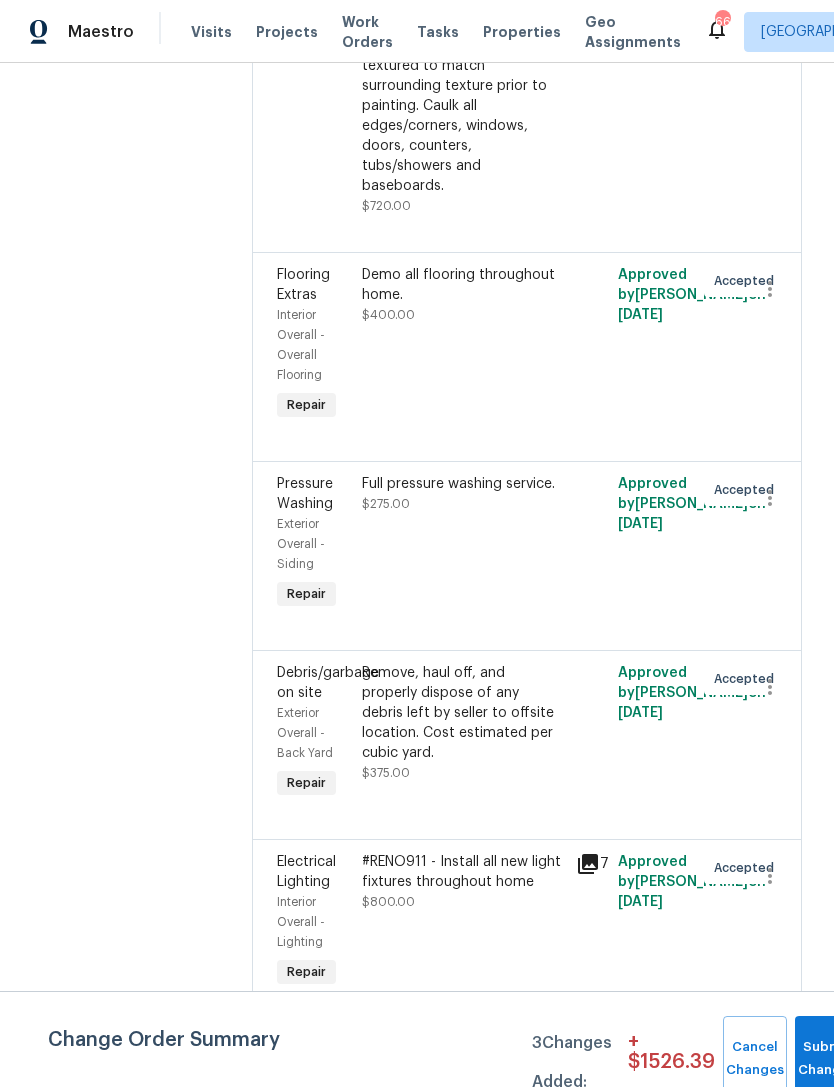 click on "Remove, haul off, and properly dispose of any debris left by seller to offsite location. Cost estimated per cubic yard." at bounding box center (462, 713) 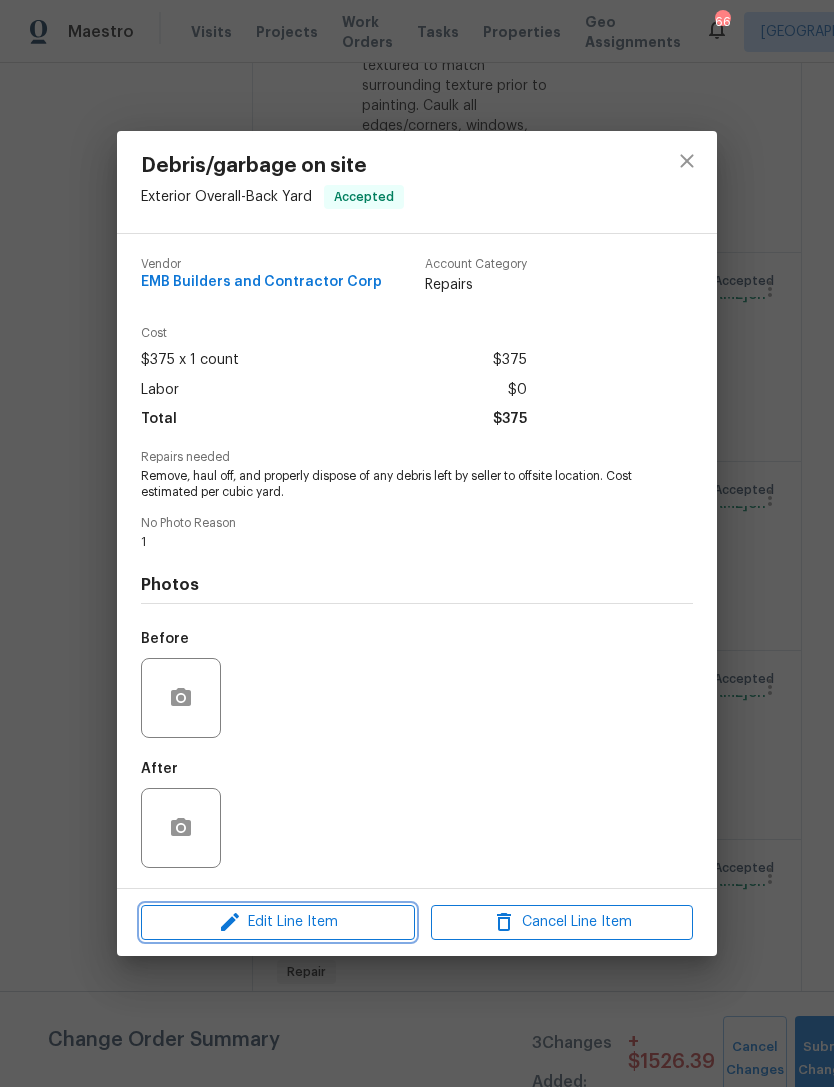 click on "Edit Line Item" at bounding box center (278, 922) 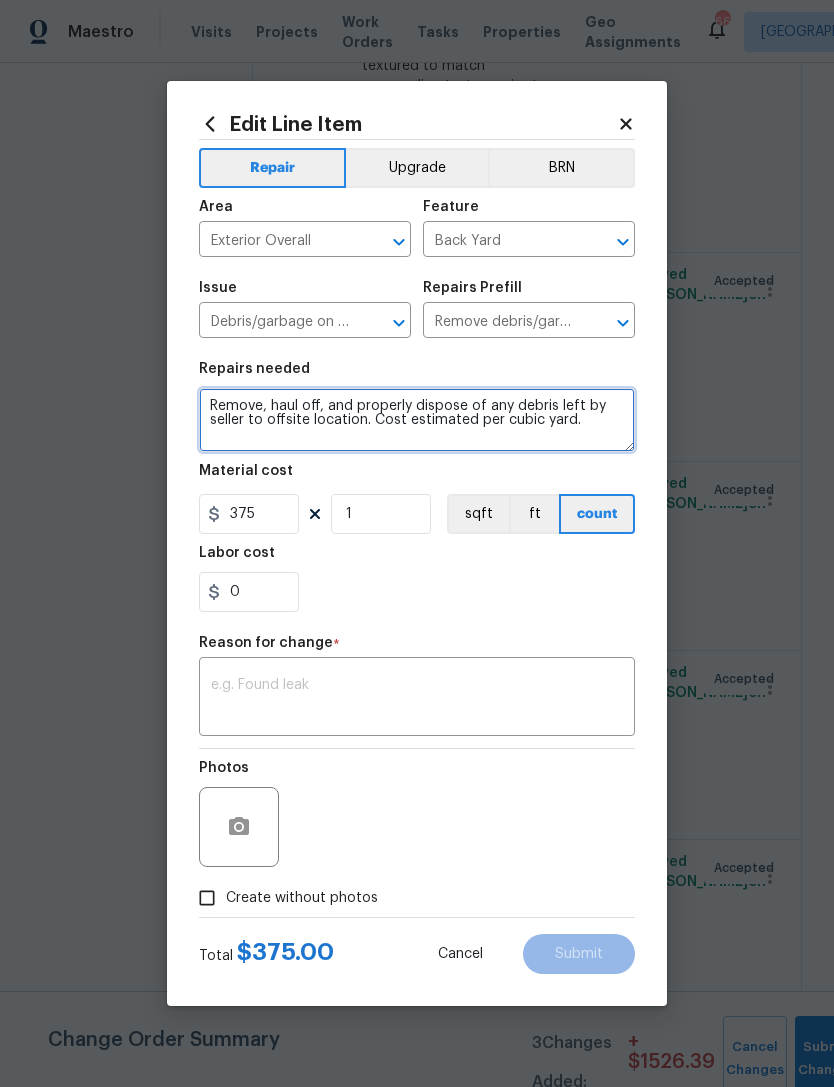 click on "Remove, haul off, and properly dispose of any debris left by seller to offsite location. Cost estimated per cubic yard." at bounding box center (417, 420) 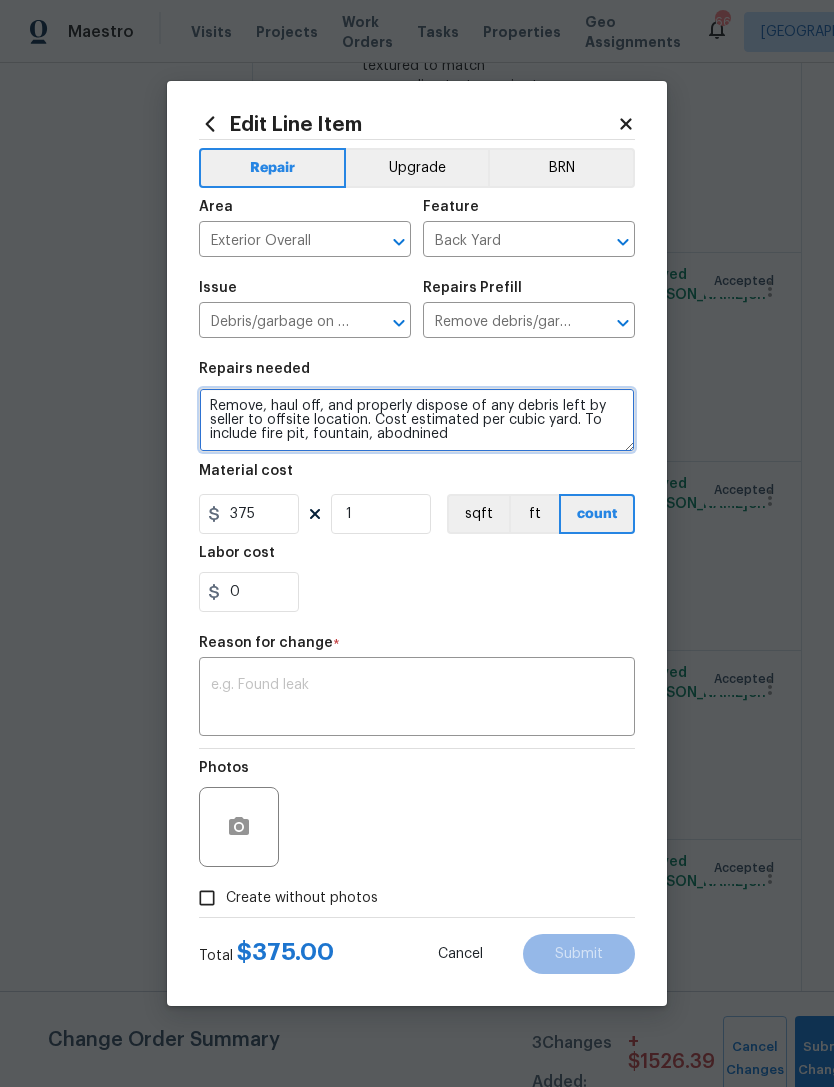 click on "Remove, haul off, and properly dispose of any debris left by seller to offsite location. Cost estimated per cubic yard. To include fire pit, fountain, abodnined" at bounding box center [417, 420] 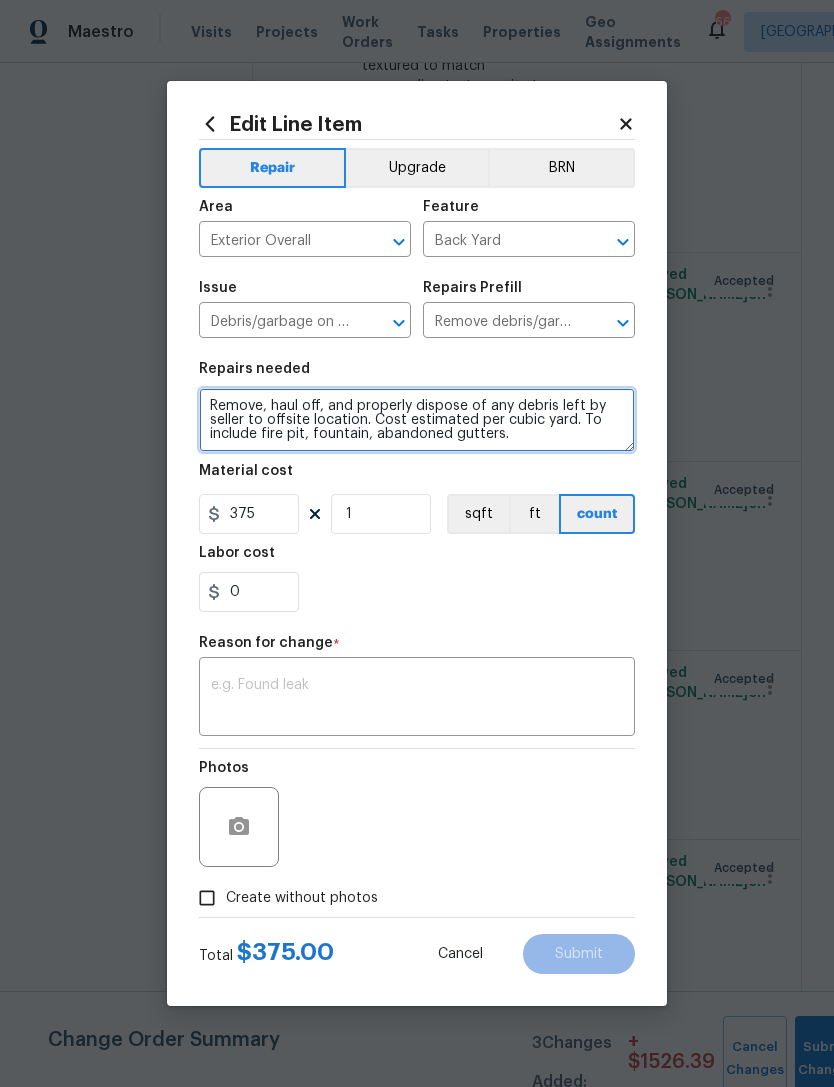 scroll, scrollTop: 0, scrollLeft: 0, axis: both 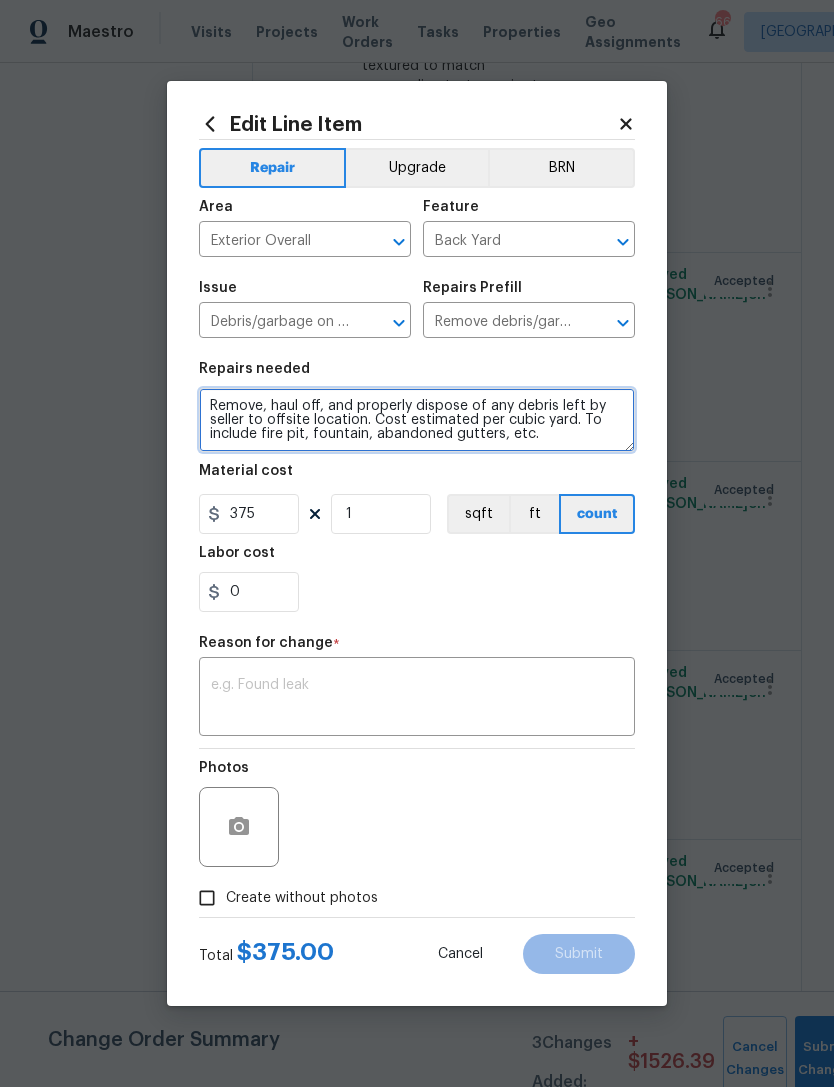 type on "Remove, haul off, and properly dispose of any debris left by seller to offsite location. Cost estimated per cubic yard. To include fire pit, fountain, abandoned gutters, etc." 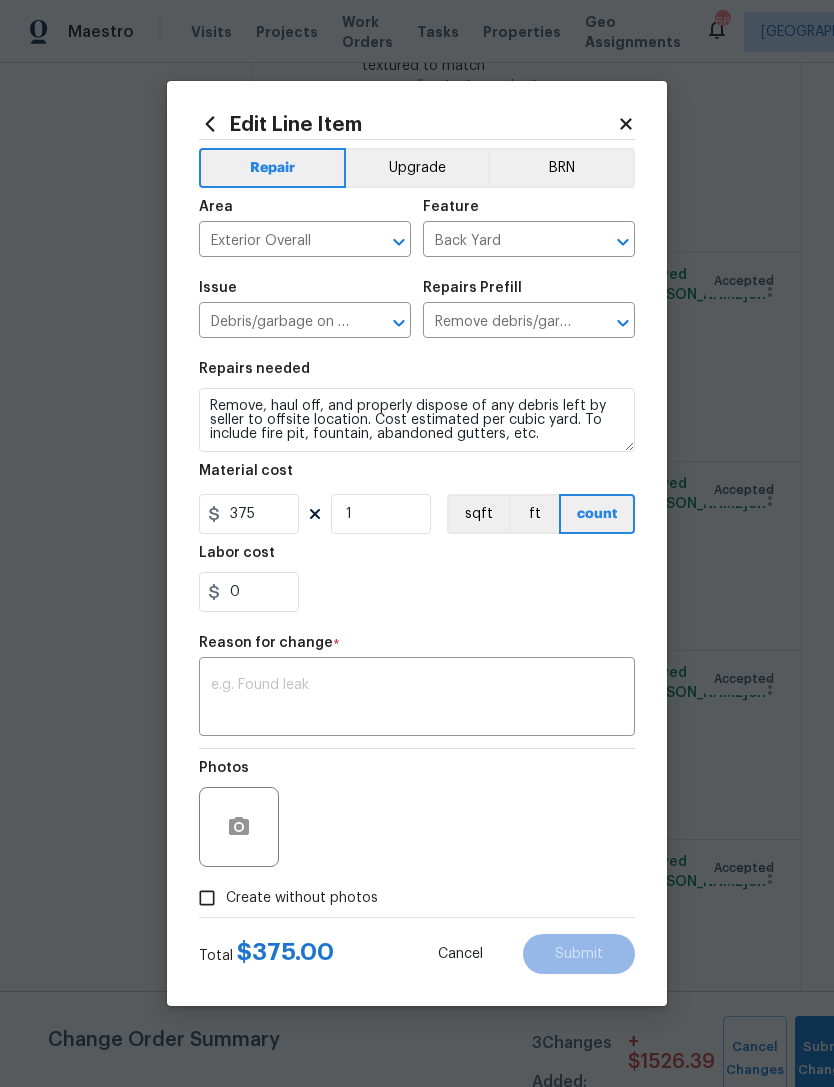 click on "Repairs needed Remove, haul off, and properly dispose of any debris left by seller to offsite location. Cost estimated per cubic yard. To include fire pit, fountain, abandoned gutters, etc. Material cost 375 1 sqft ft count Labor cost 0" at bounding box center (417, 487) 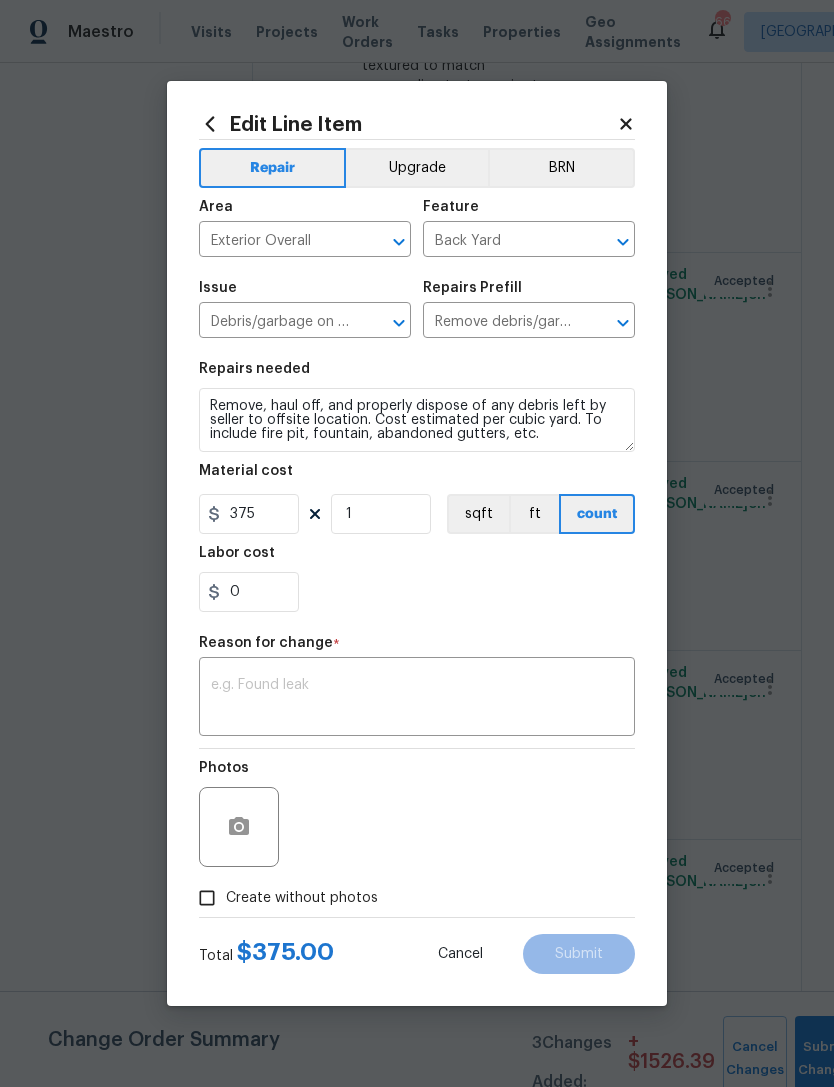 click at bounding box center (417, 699) 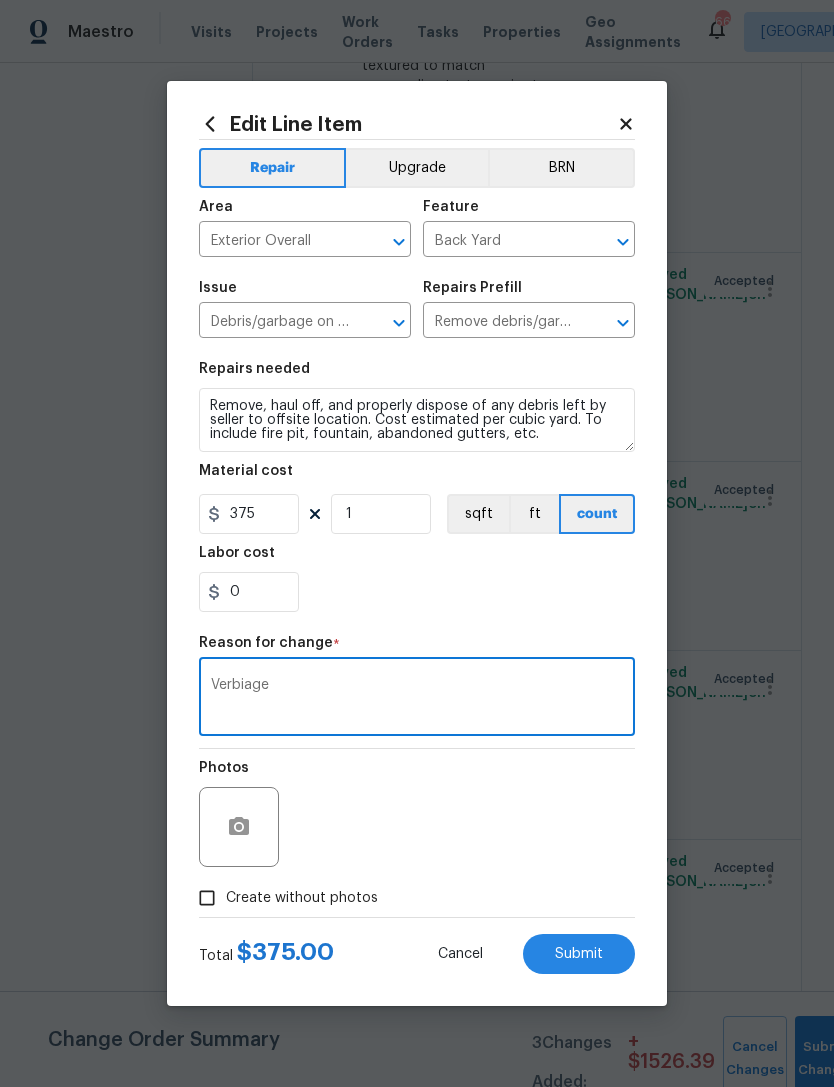 type on "Verbiage" 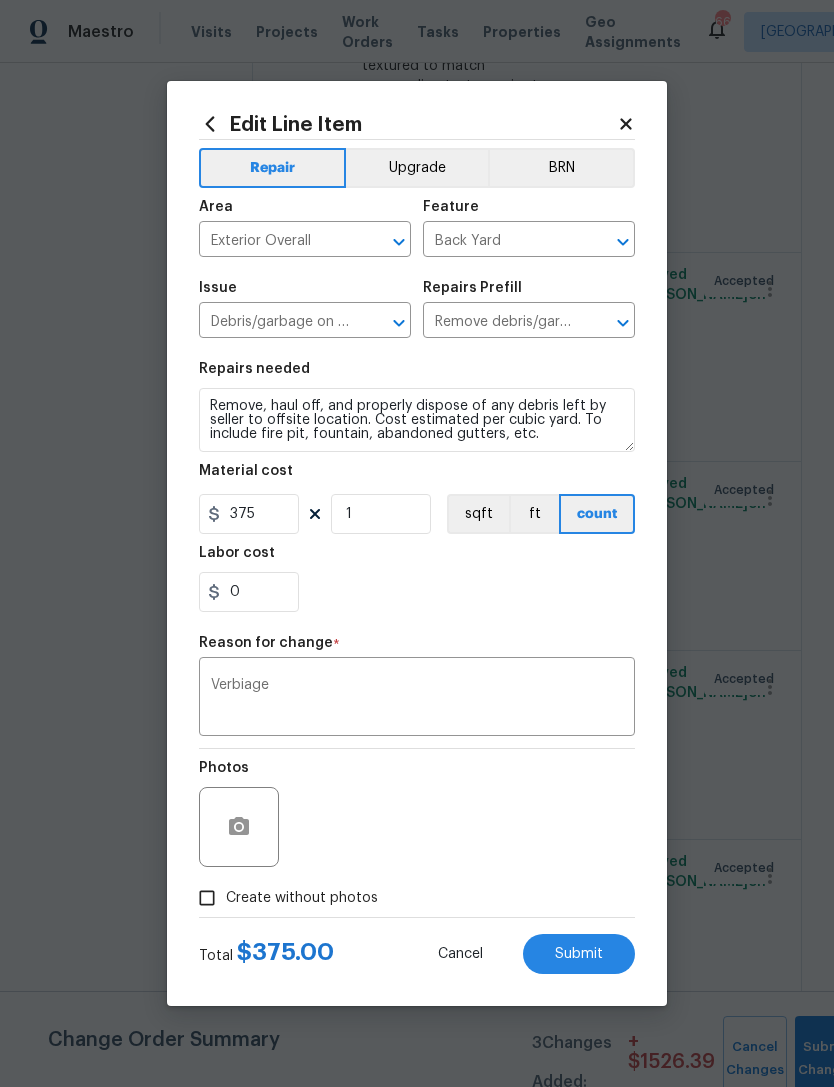 click on "Create without photos" at bounding box center (207, 898) 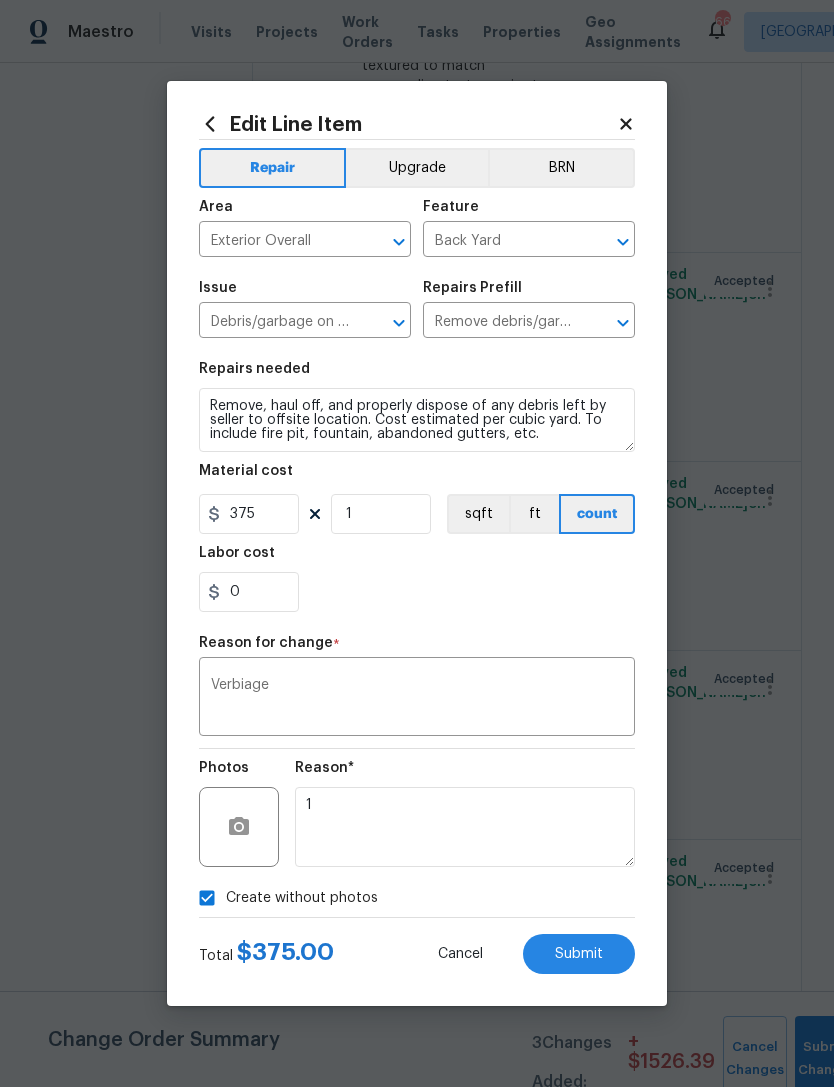 click on "Submit" at bounding box center (579, 954) 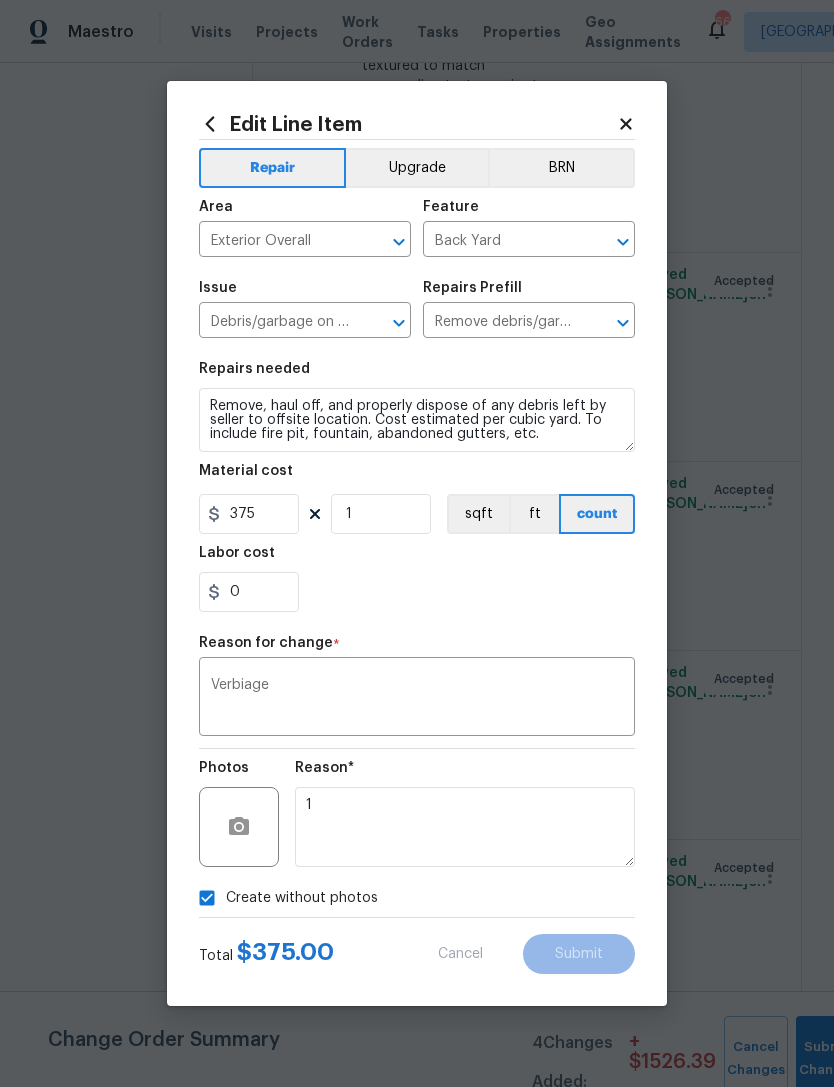 type on "Remove, haul off, and properly dispose of any debris left by seller to offsite location. Cost estimated per cubic yard." 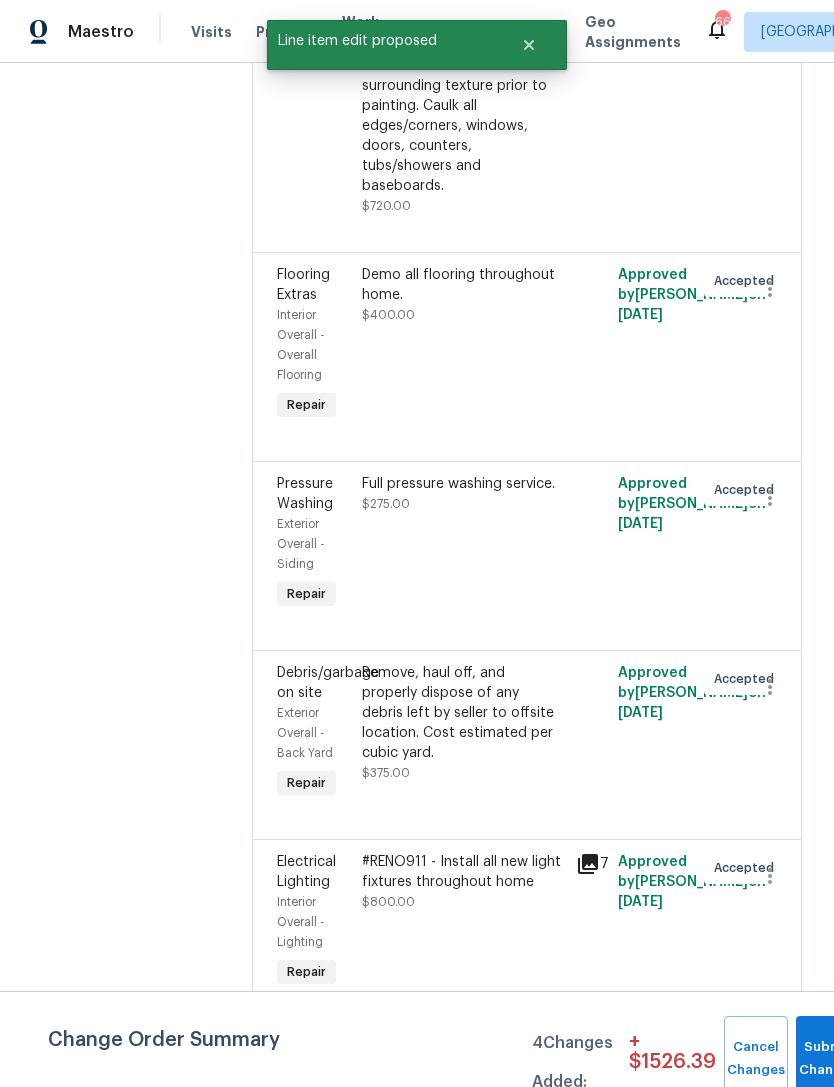 scroll, scrollTop: 0, scrollLeft: 0, axis: both 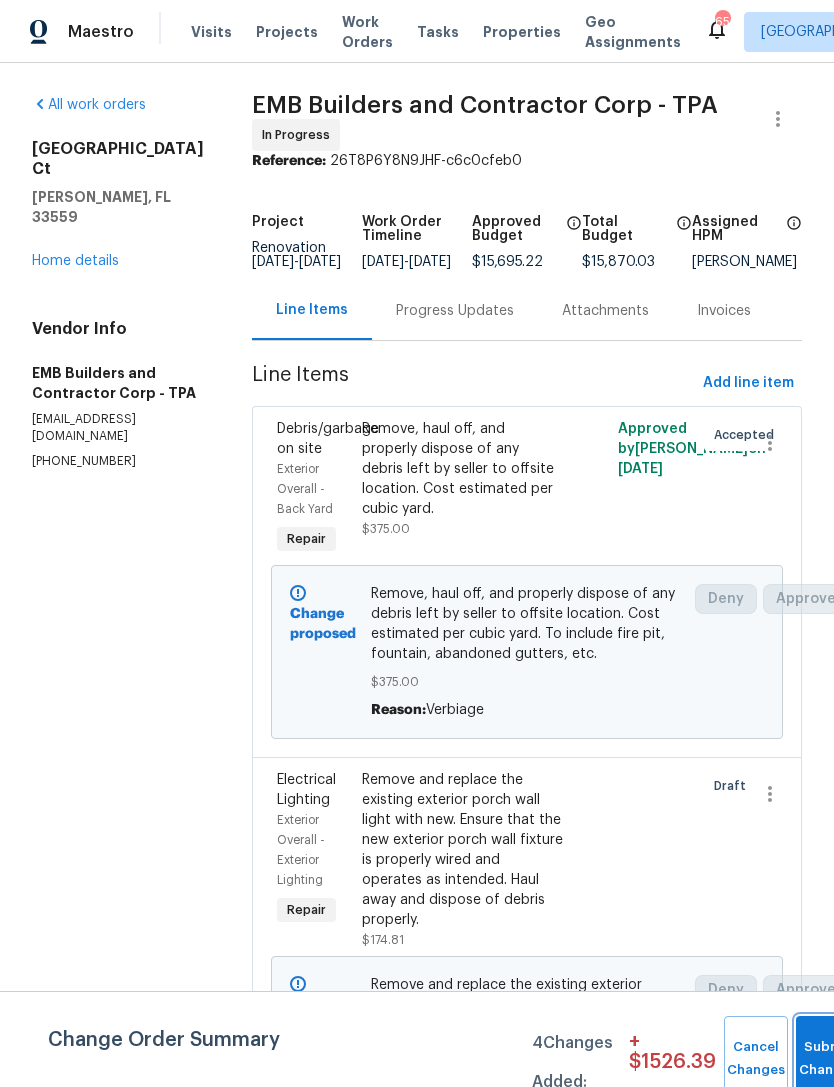 click on "Submit Changes" at bounding box center [828, 1059] 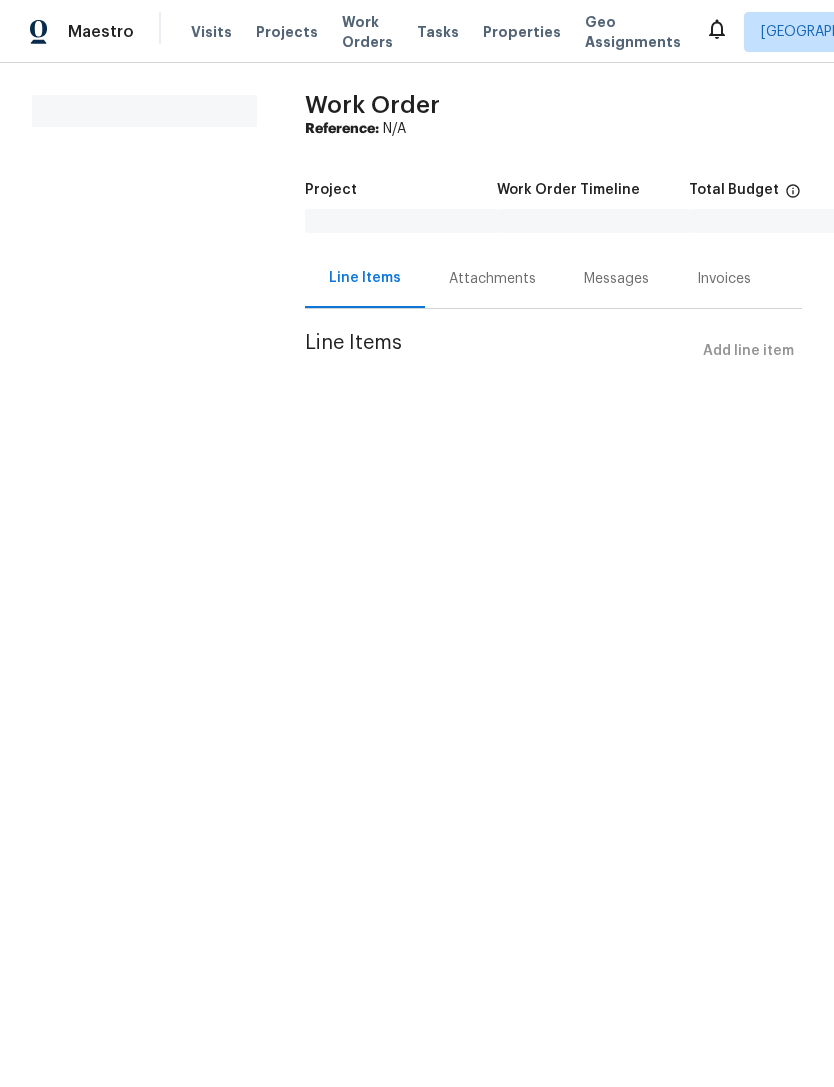 scroll, scrollTop: 0, scrollLeft: 0, axis: both 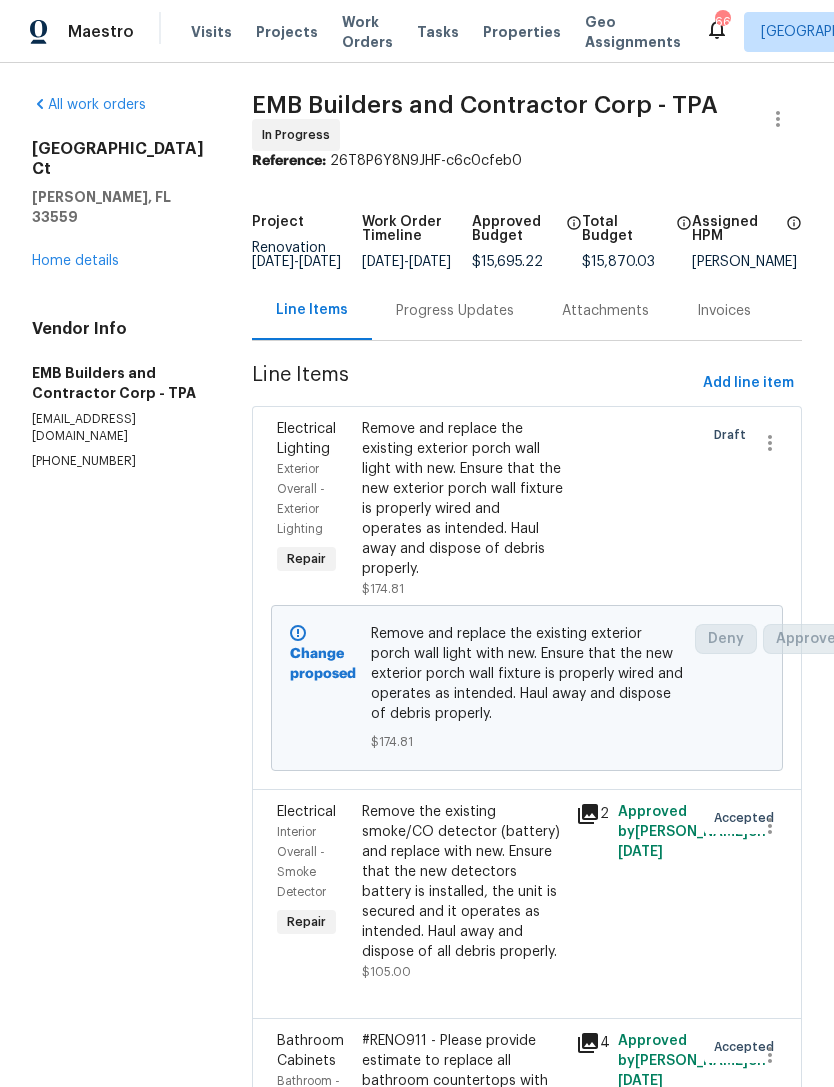 click on "Home details" at bounding box center (75, 261) 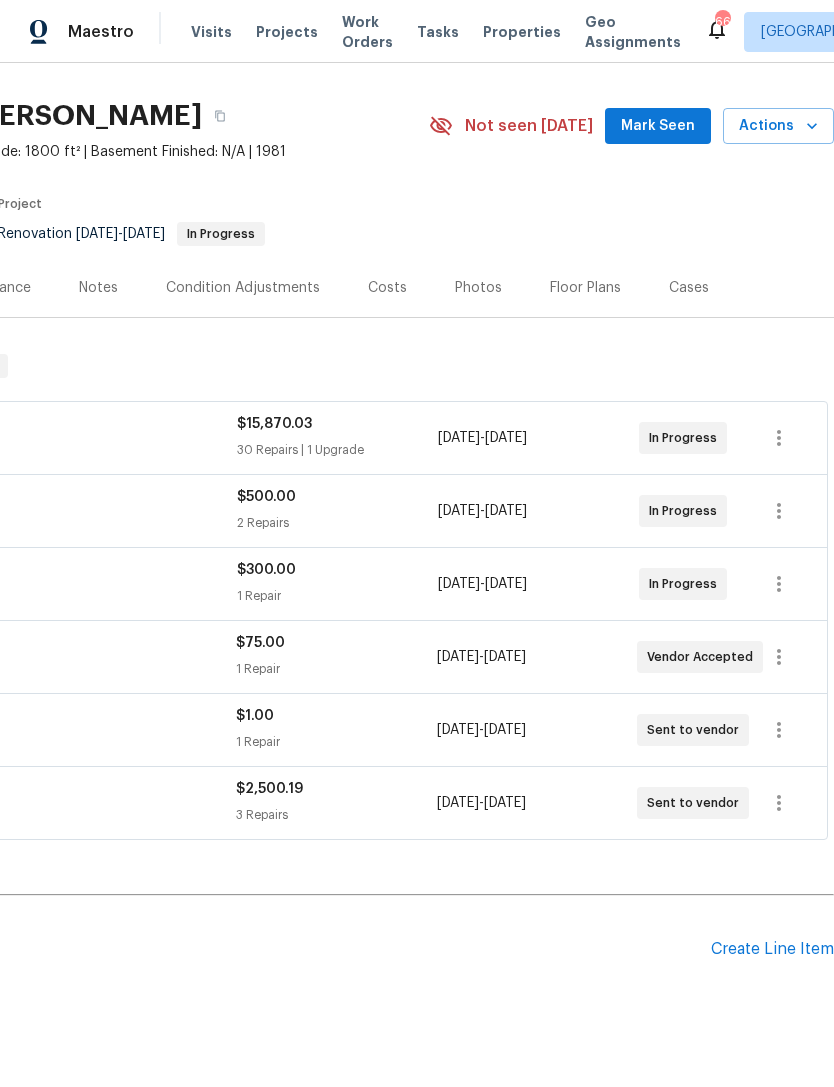 scroll, scrollTop: 45, scrollLeft: 296, axis: both 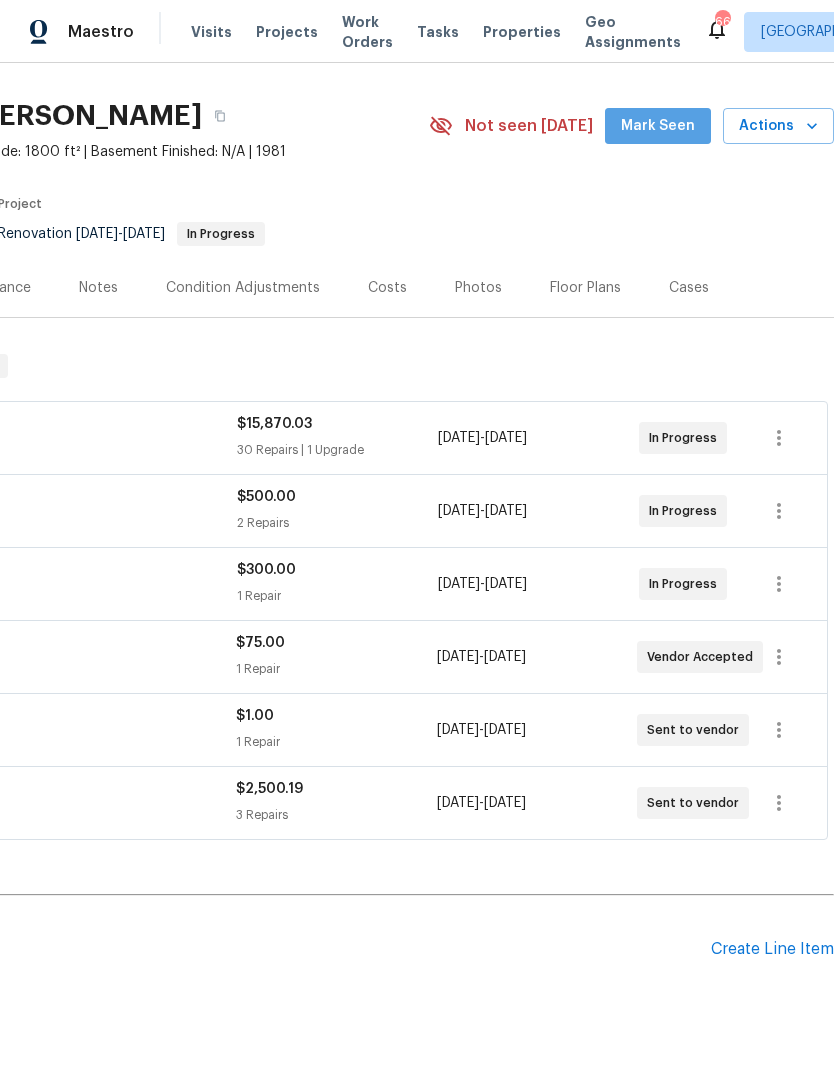 click on "Mark Seen" at bounding box center (658, 126) 